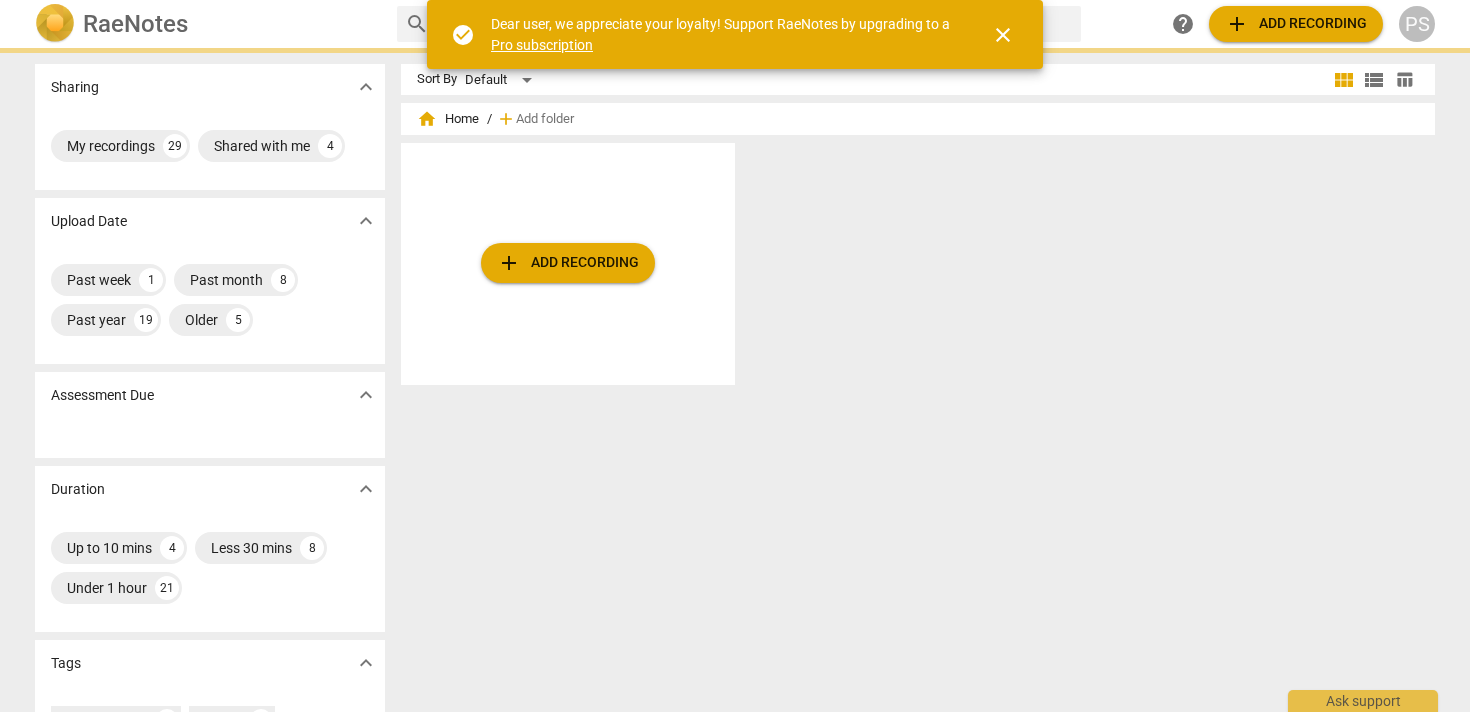 scroll, scrollTop: 0, scrollLeft: 0, axis: both 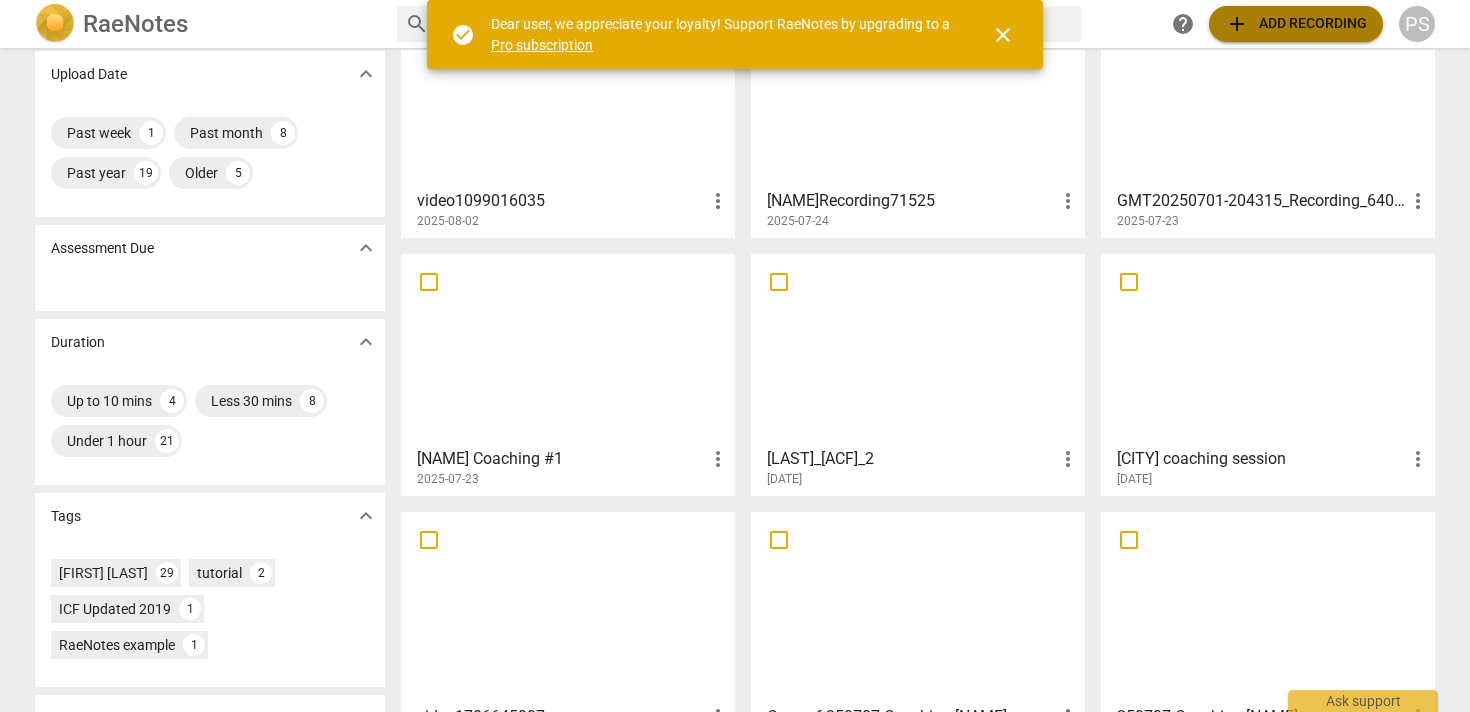 click on "add   Add recording" at bounding box center [1296, 24] 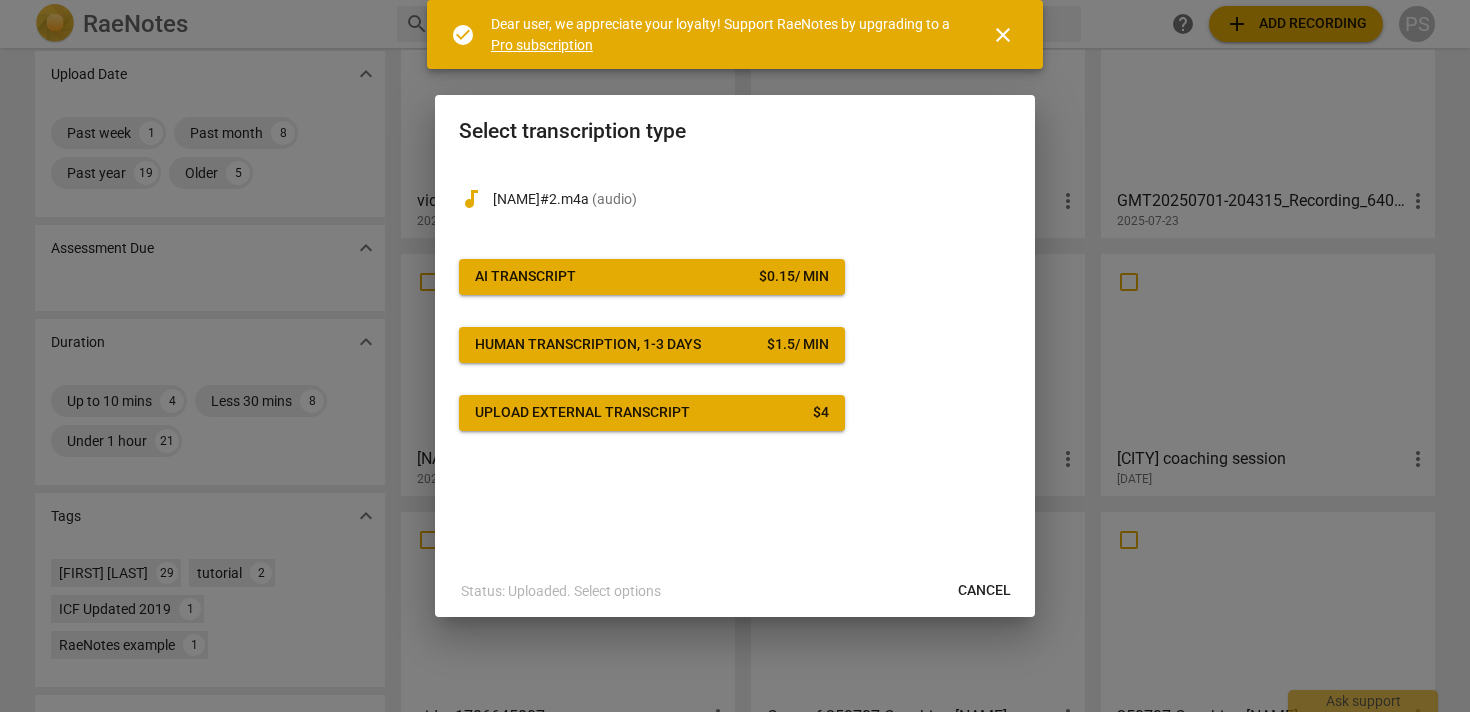click on "AI Transcript $ 0.15  / min" at bounding box center [652, 277] 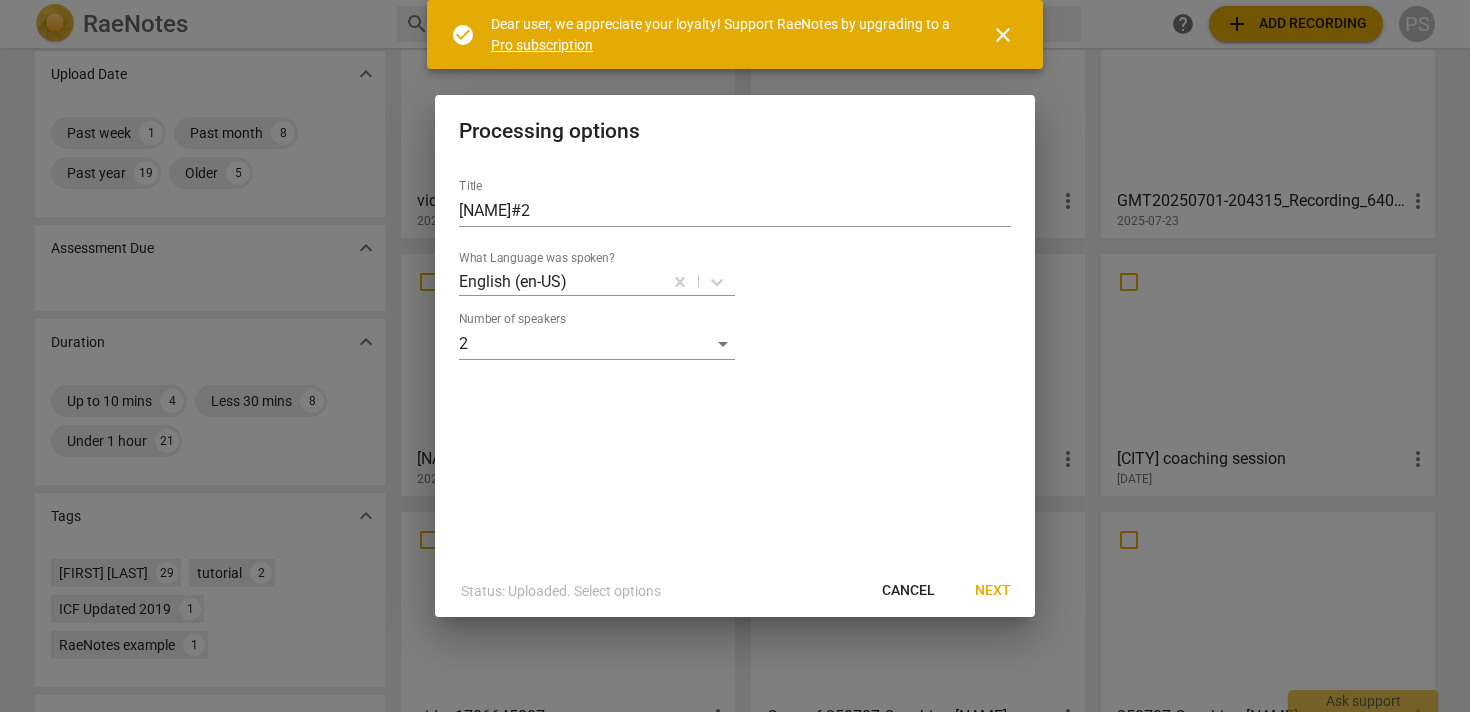 click on "Next" at bounding box center [993, 591] 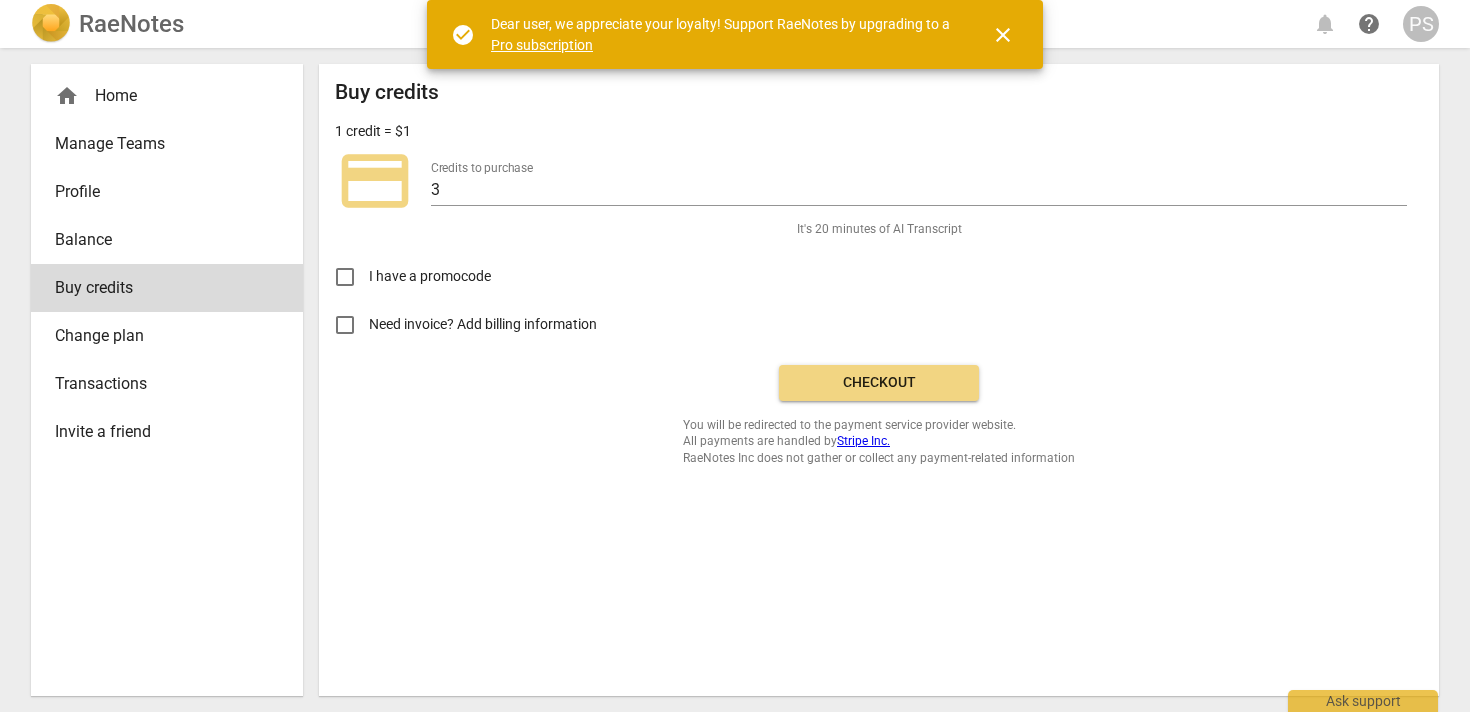 click on "Checkout" at bounding box center [879, 383] 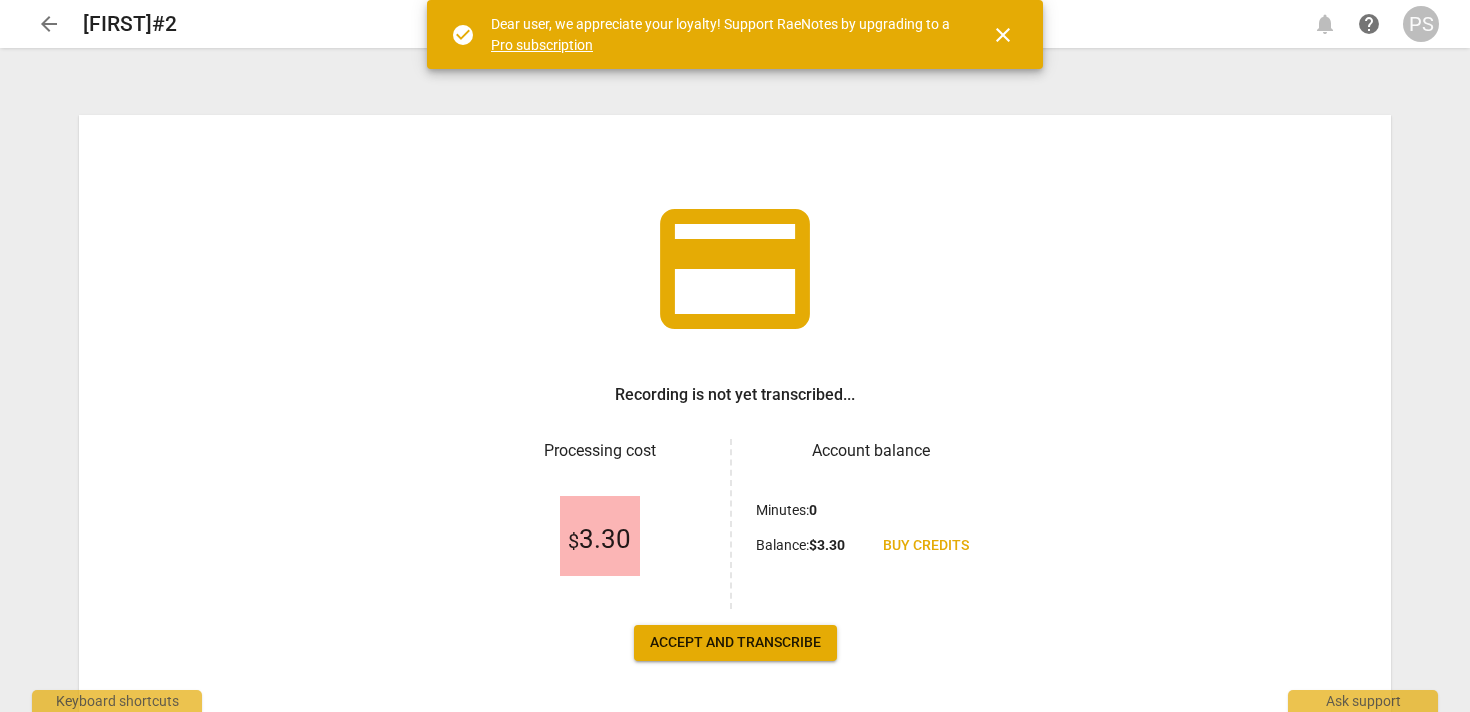 scroll, scrollTop: 0, scrollLeft: 0, axis: both 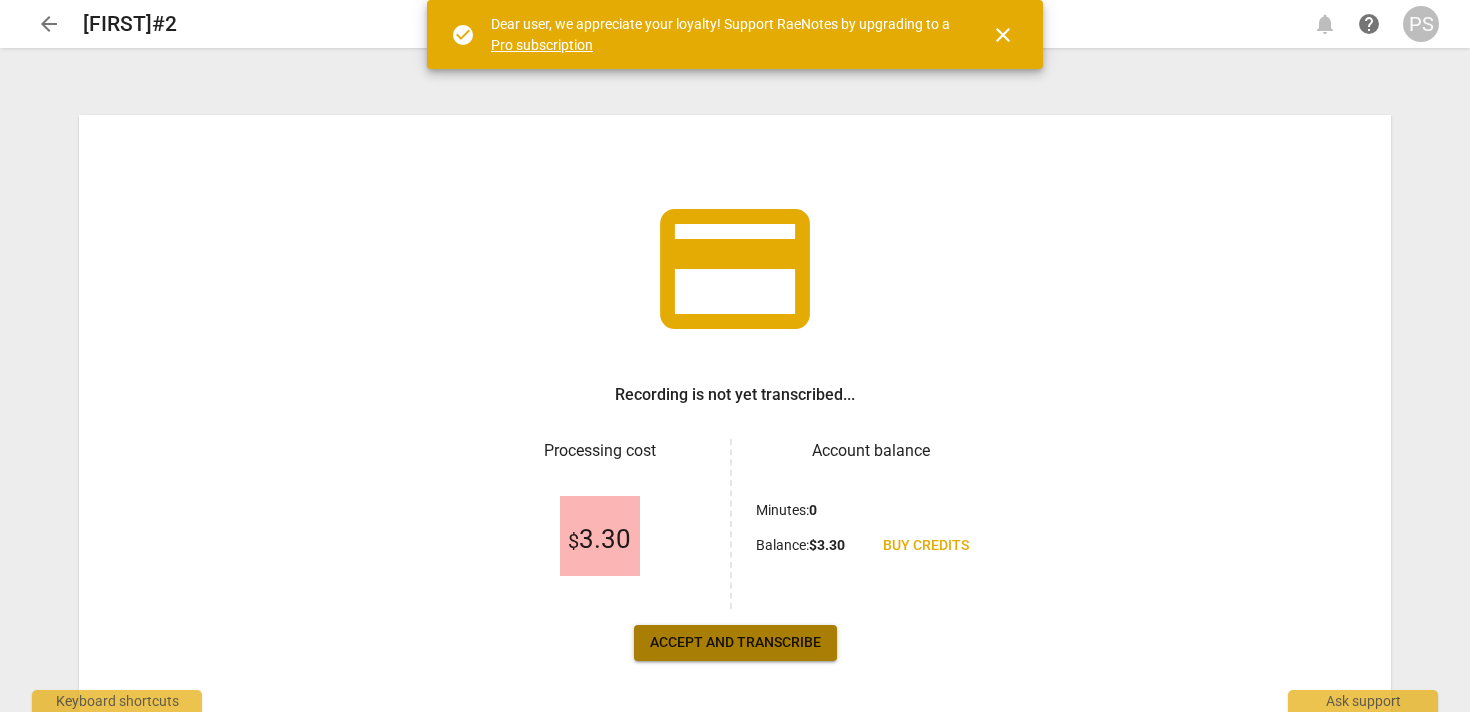 click on "Accept and transcribe" at bounding box center (735, 643) 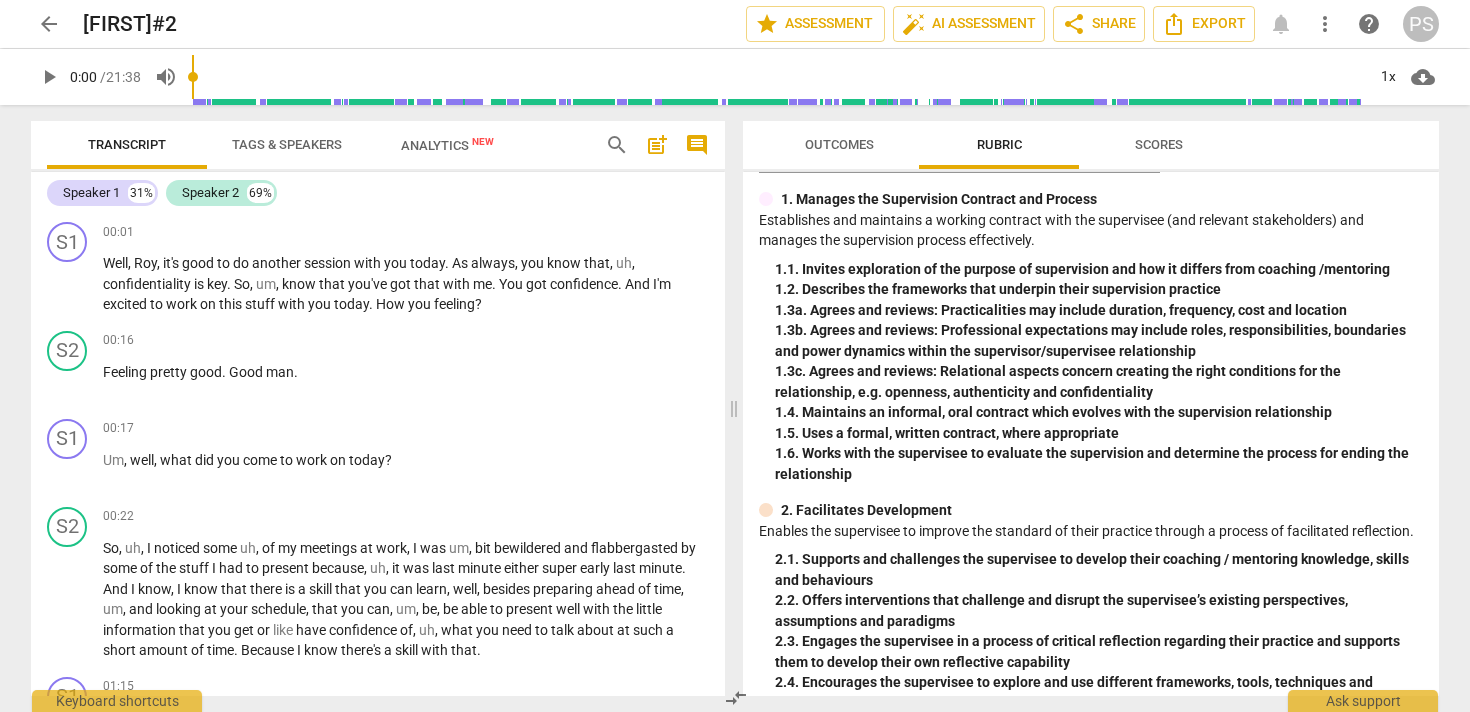 scroll, scrollTop: 45, scrollLeft: 0, axis: vertical 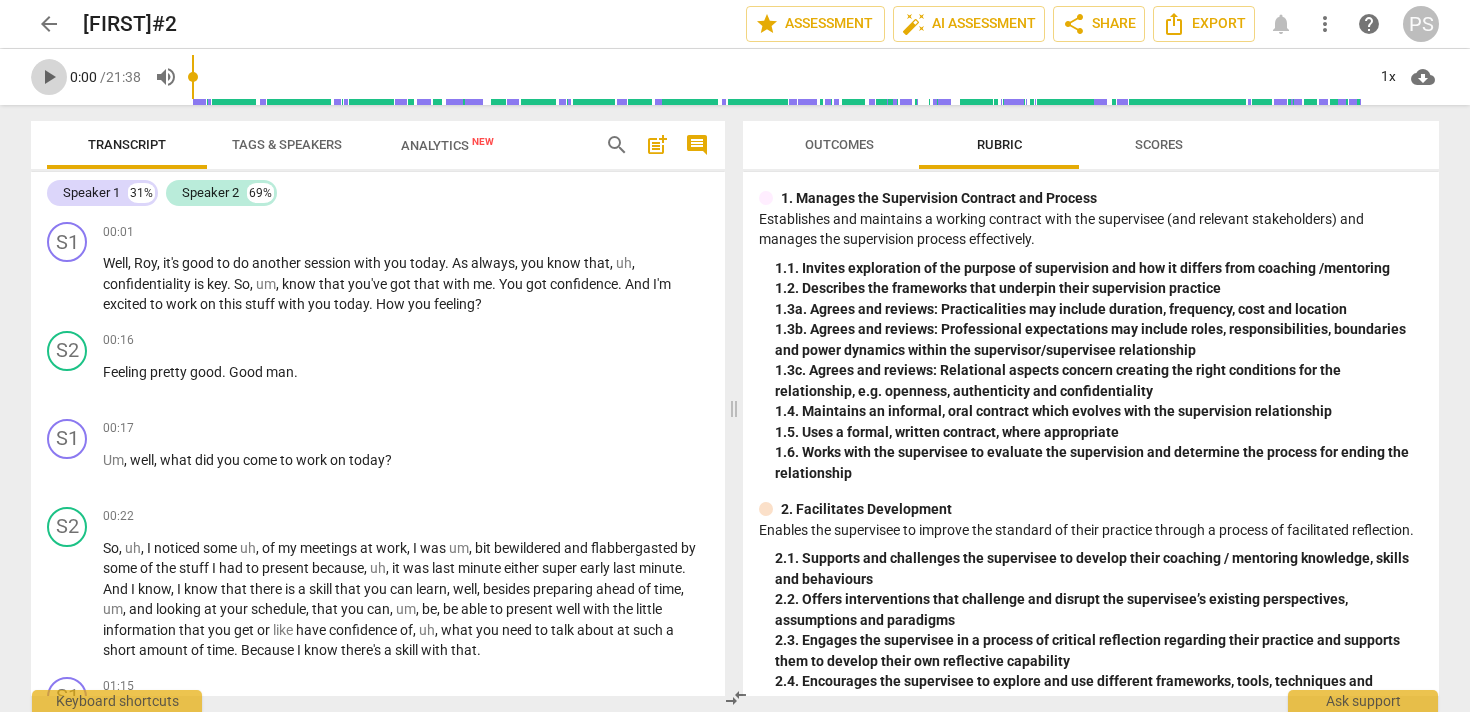 click on "play_arrow" at bounding box center [49, 77] 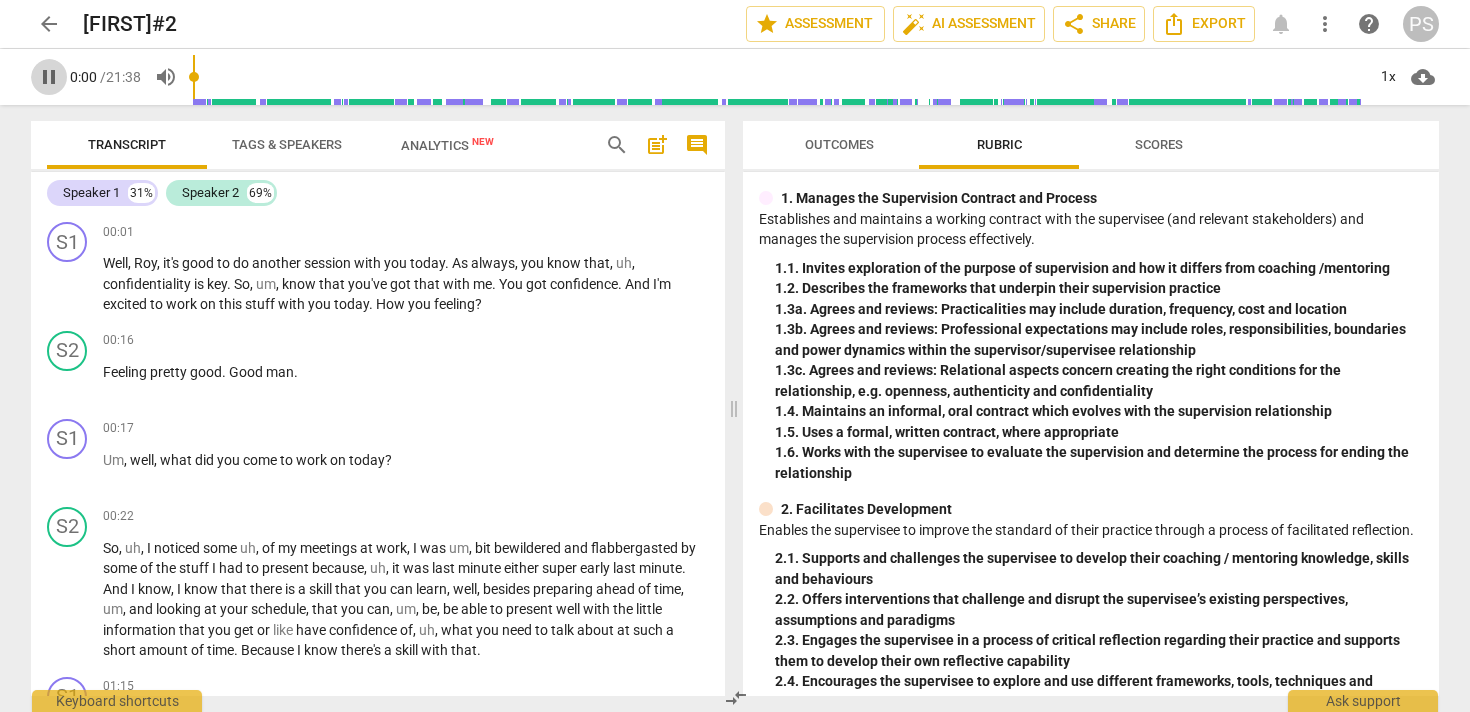 click on "pause" at bounding box center [49, 77] 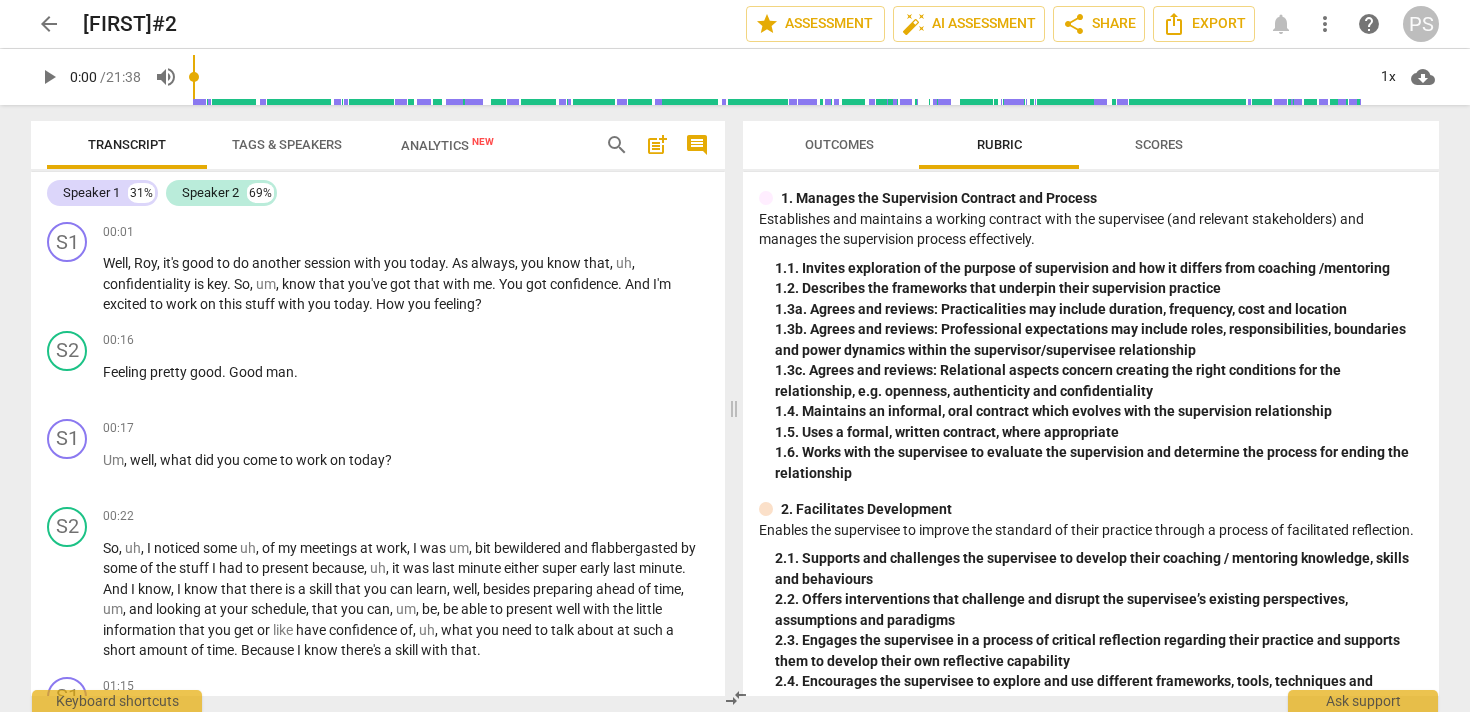 type on "1" 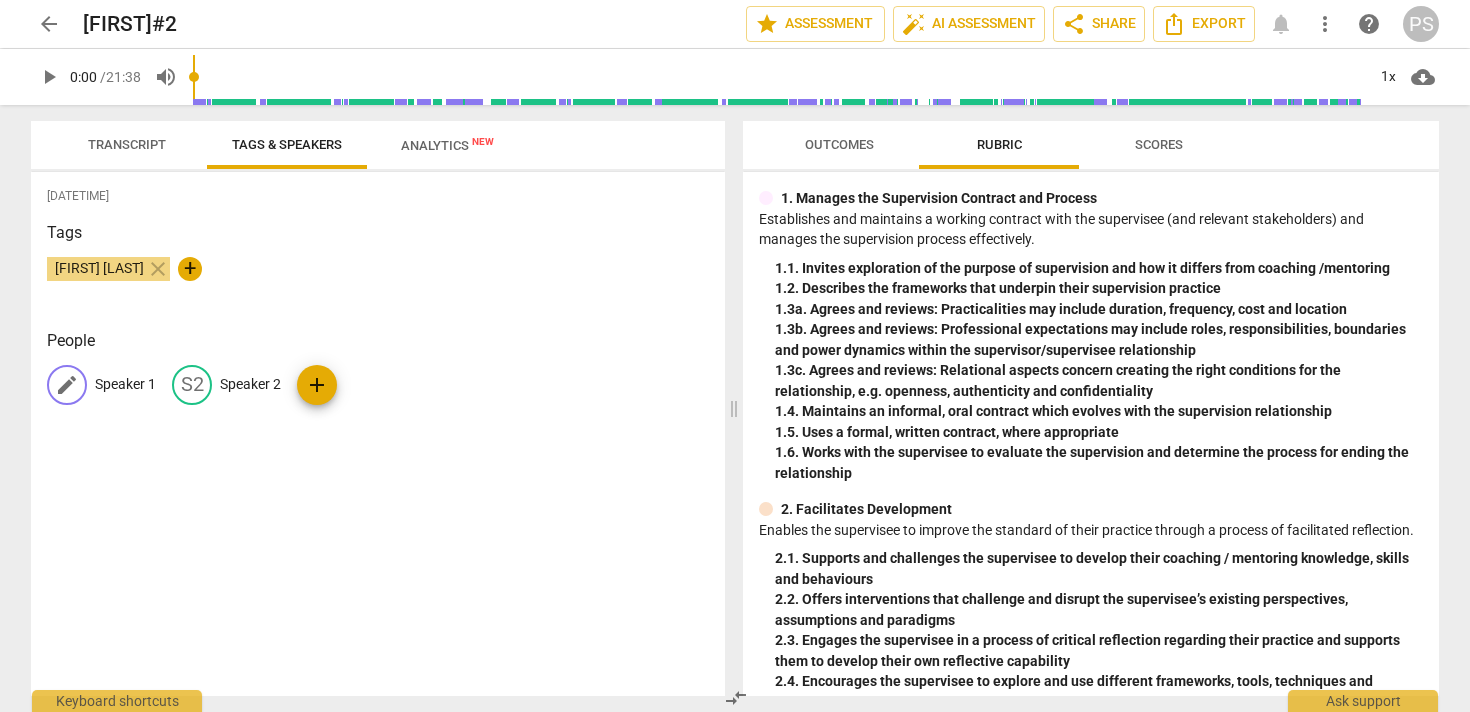 click on "Speaker 1" at bounding box center (125, 384) 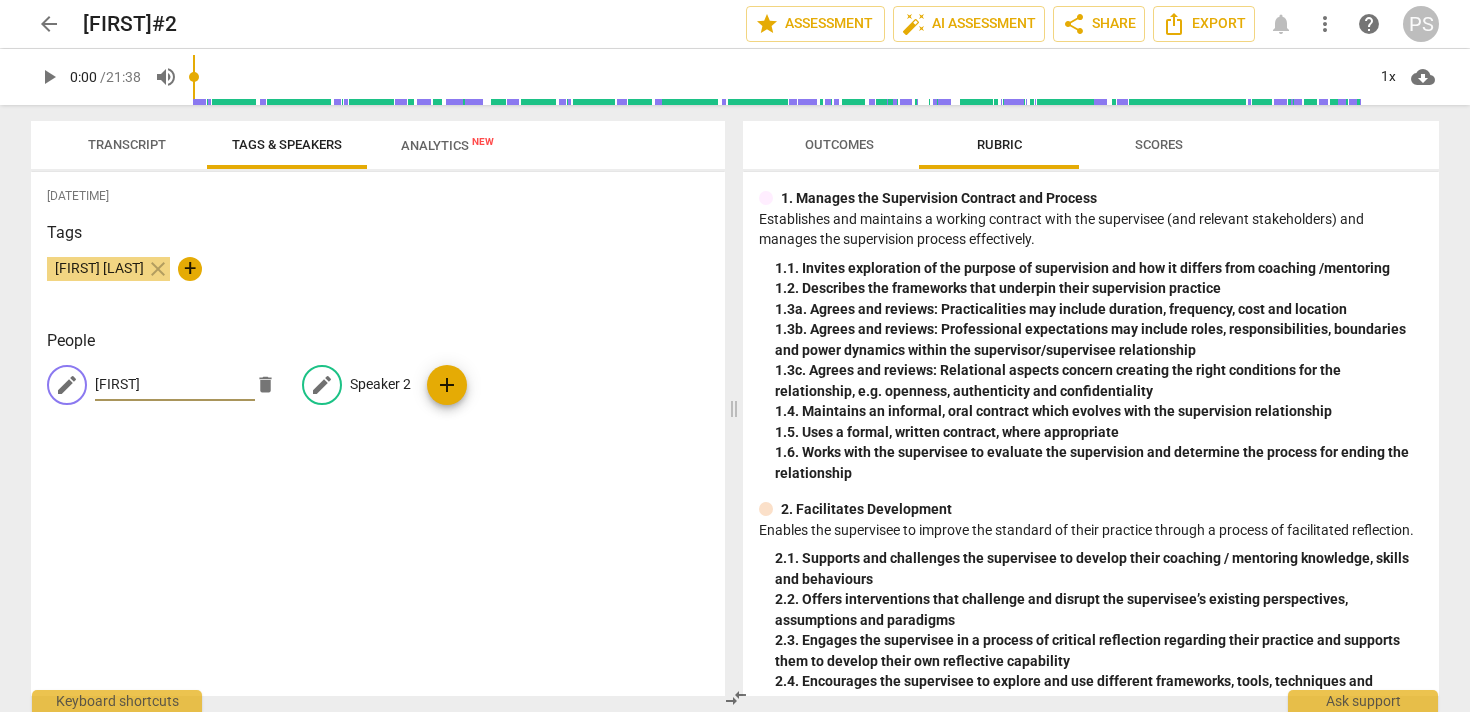 type on "[FIRST]" 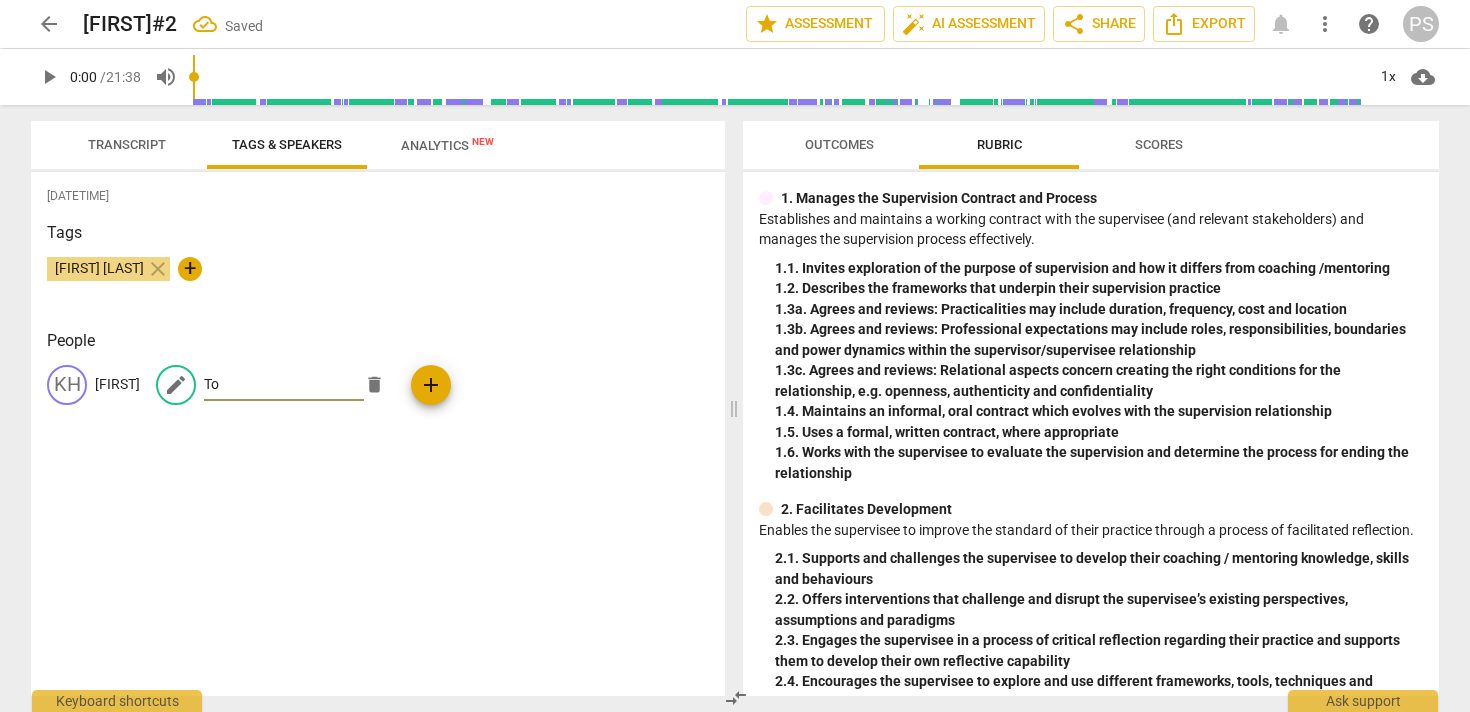type on "T" 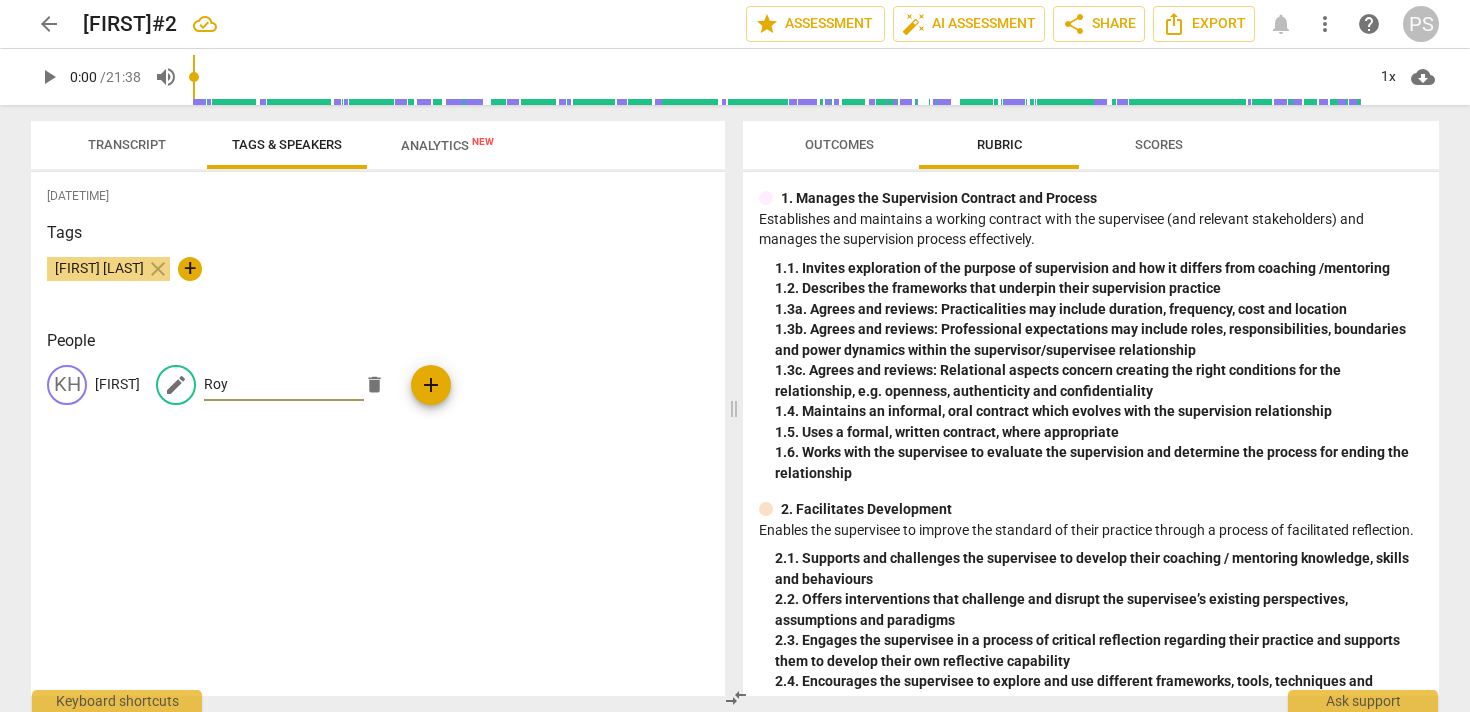 type on "Roy" 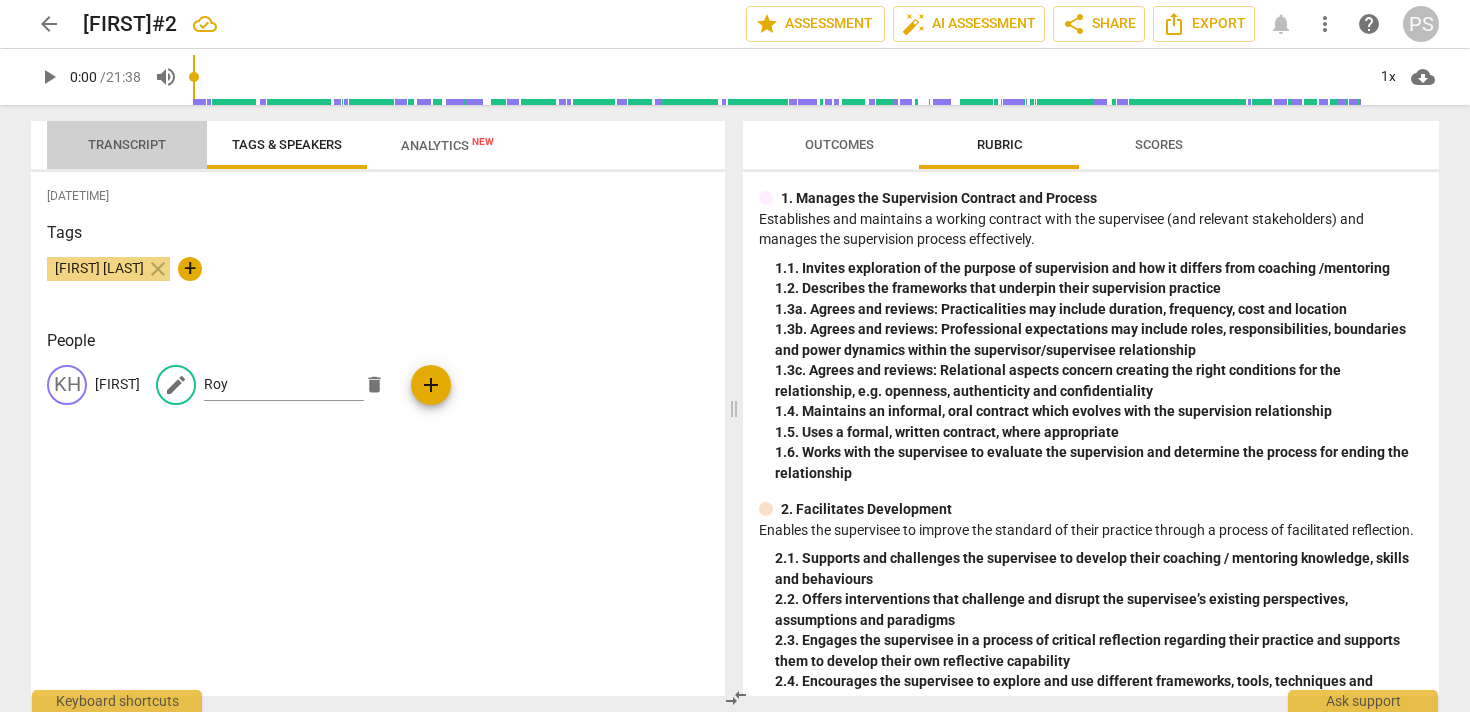 click on "Transcript" at bounding box center (127, 144) 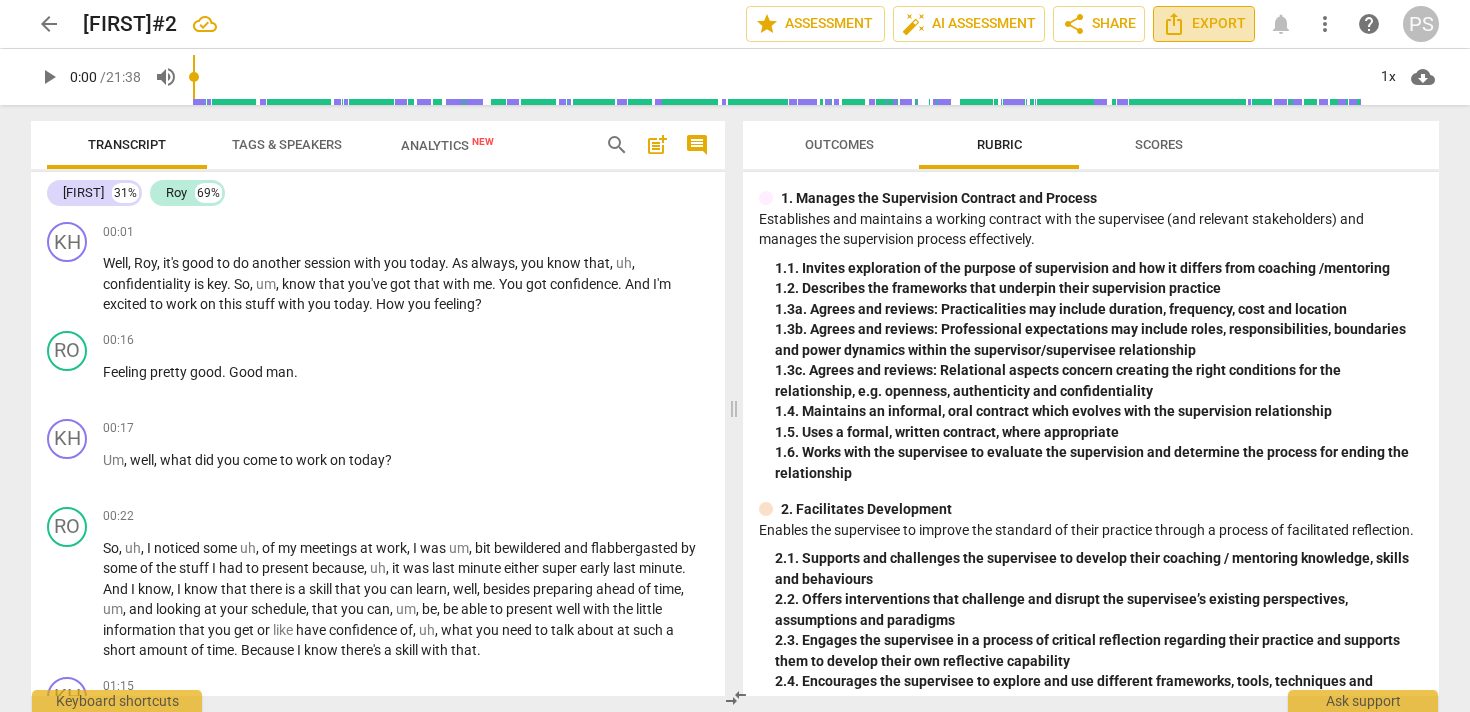 click on "Export" at bounding box center (1204, 24) 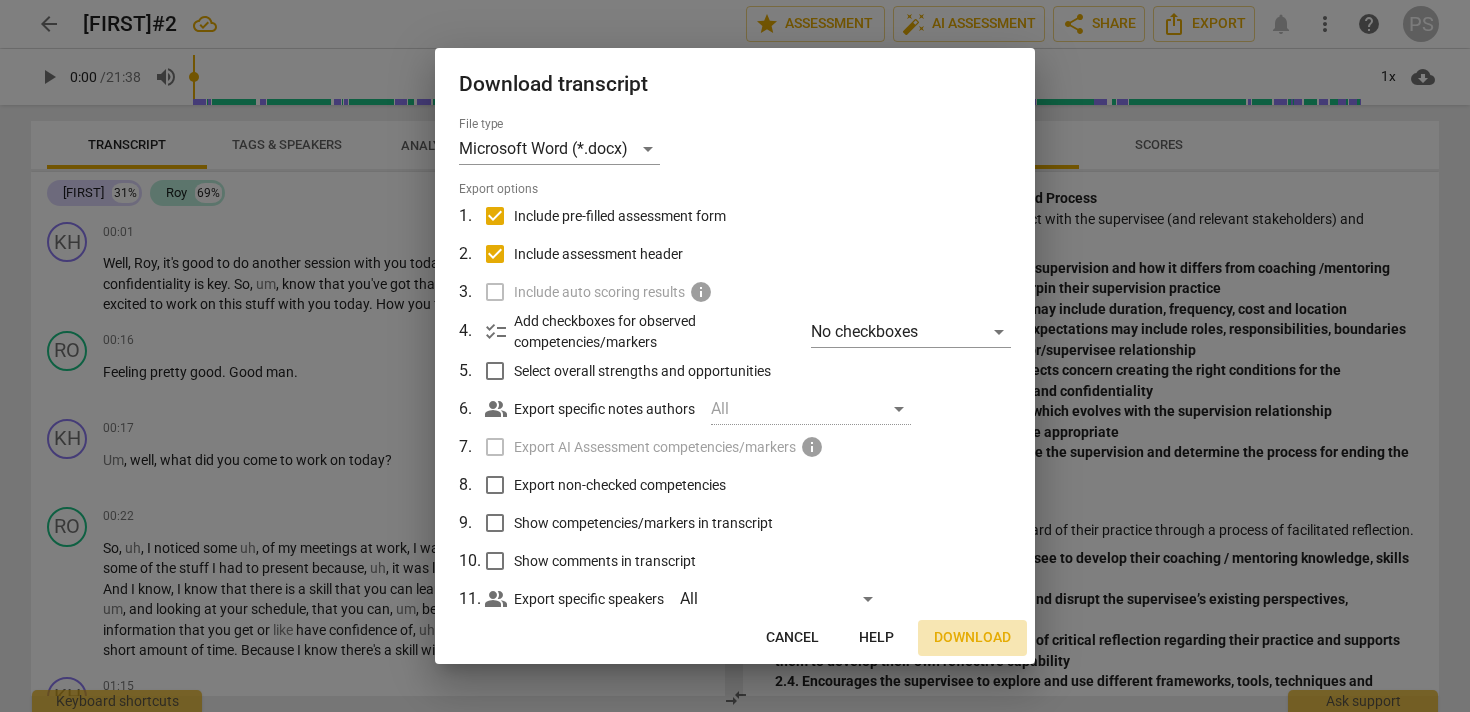 click on "Download" at bounding box center [972, 638] 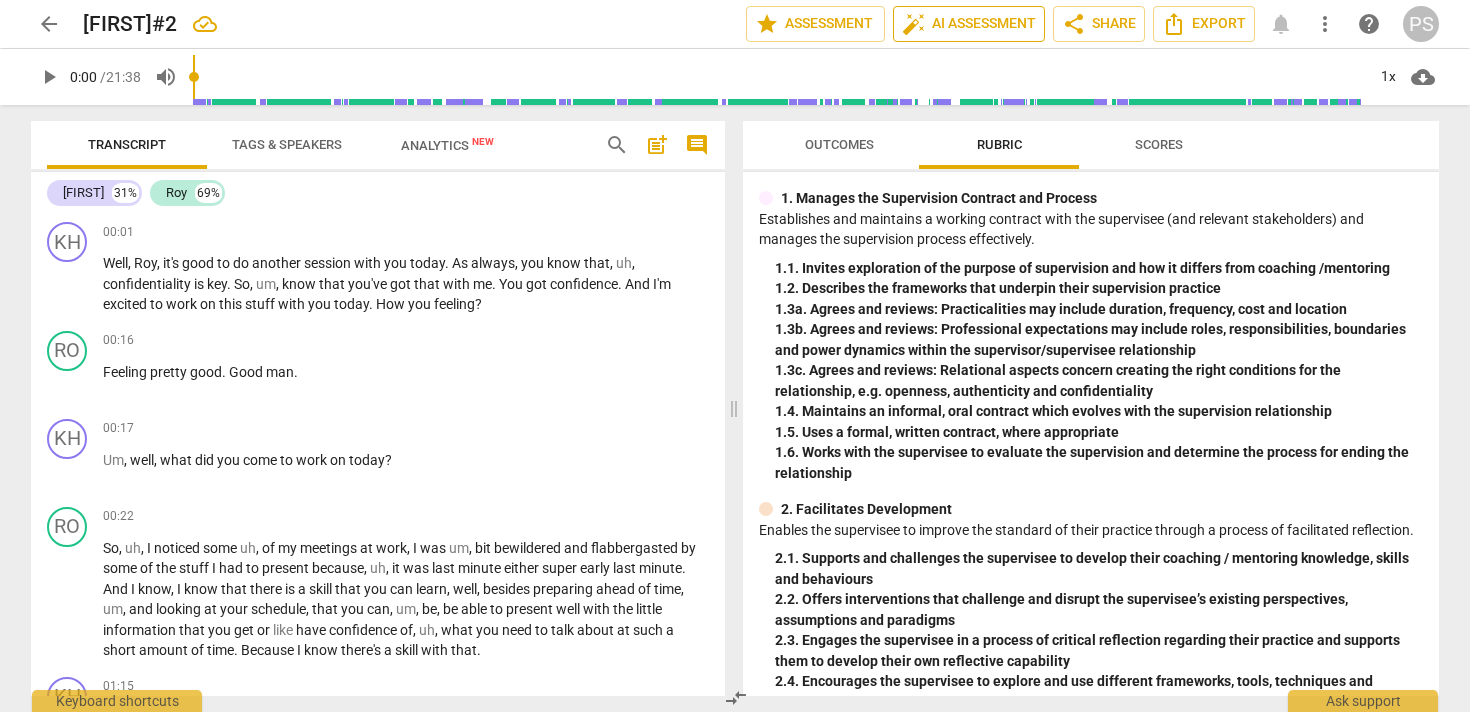 click on "auto_fix_high    AI Assessment" at bounding box center (969, 24) 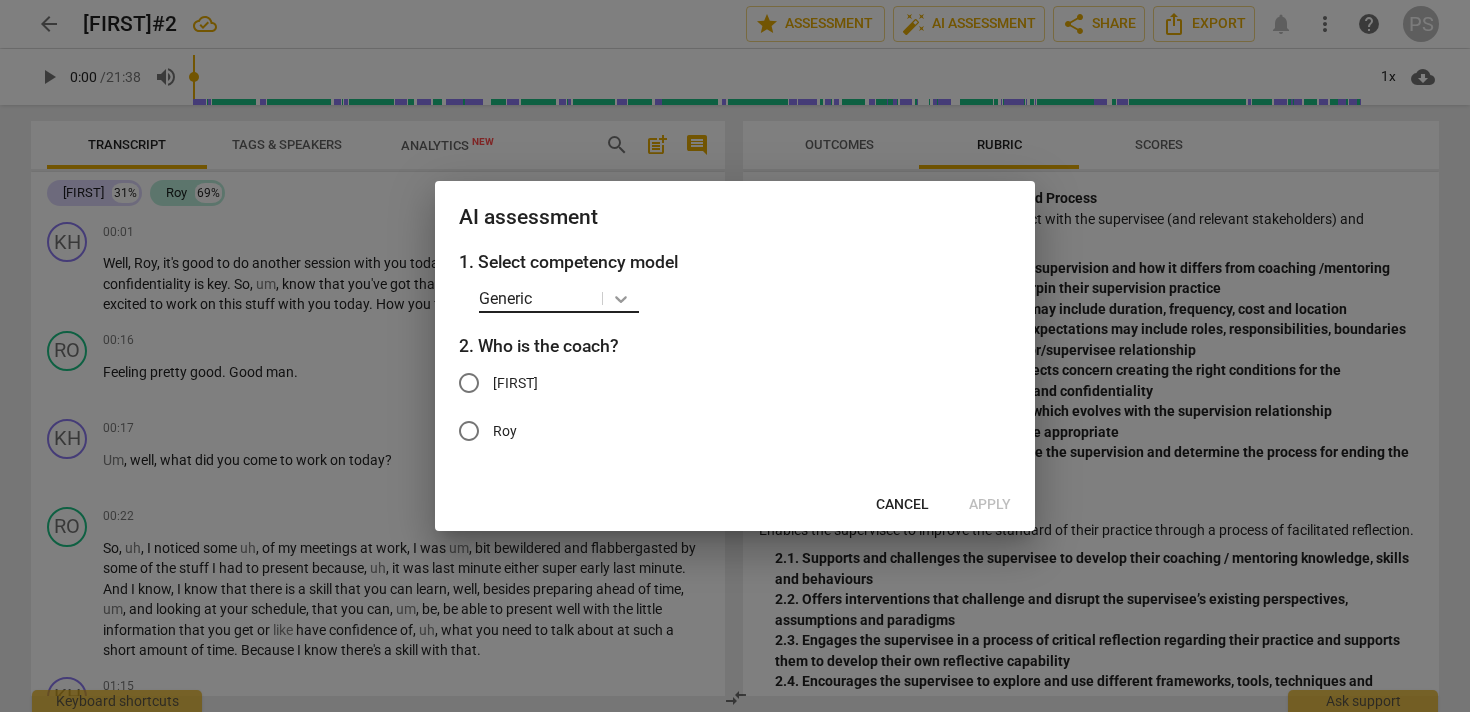 click 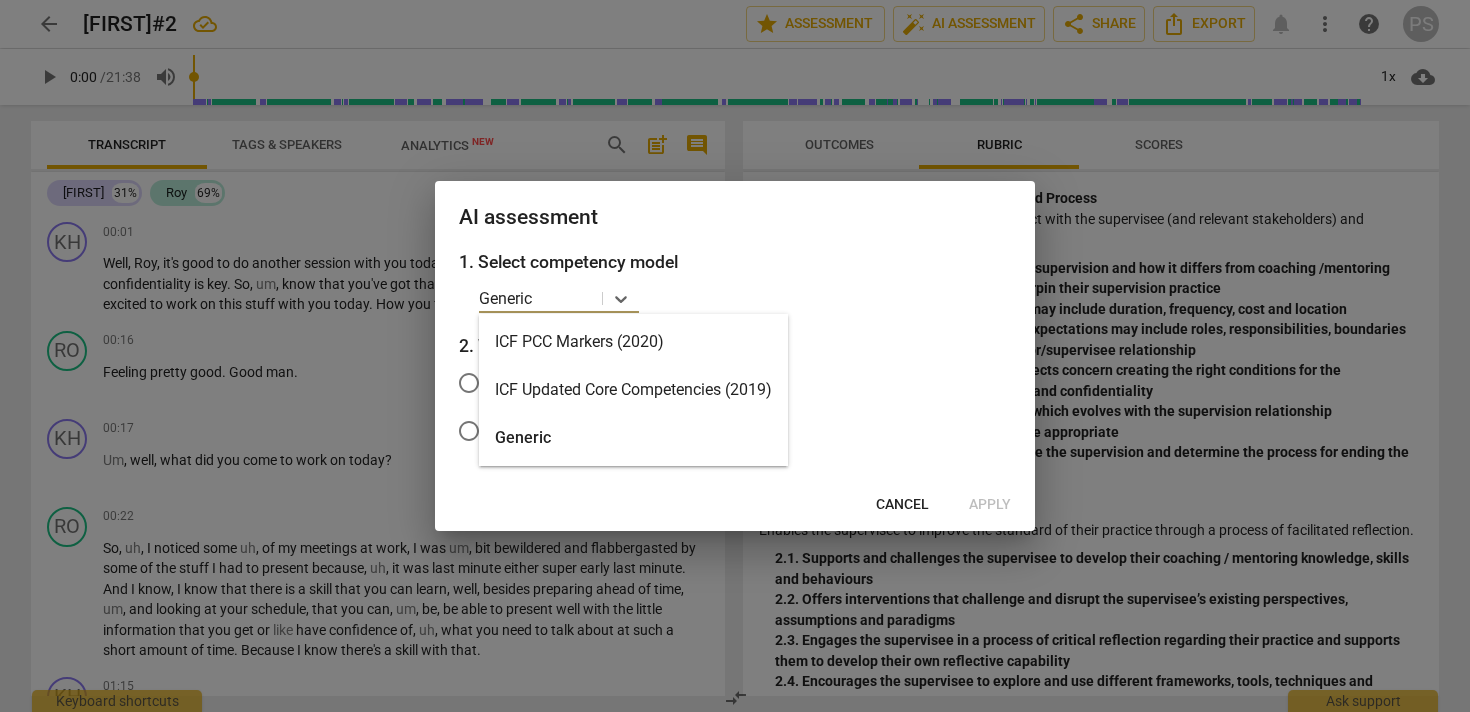 click on "ICF PCC Markers (2020)" at bounding box center (633, 342) 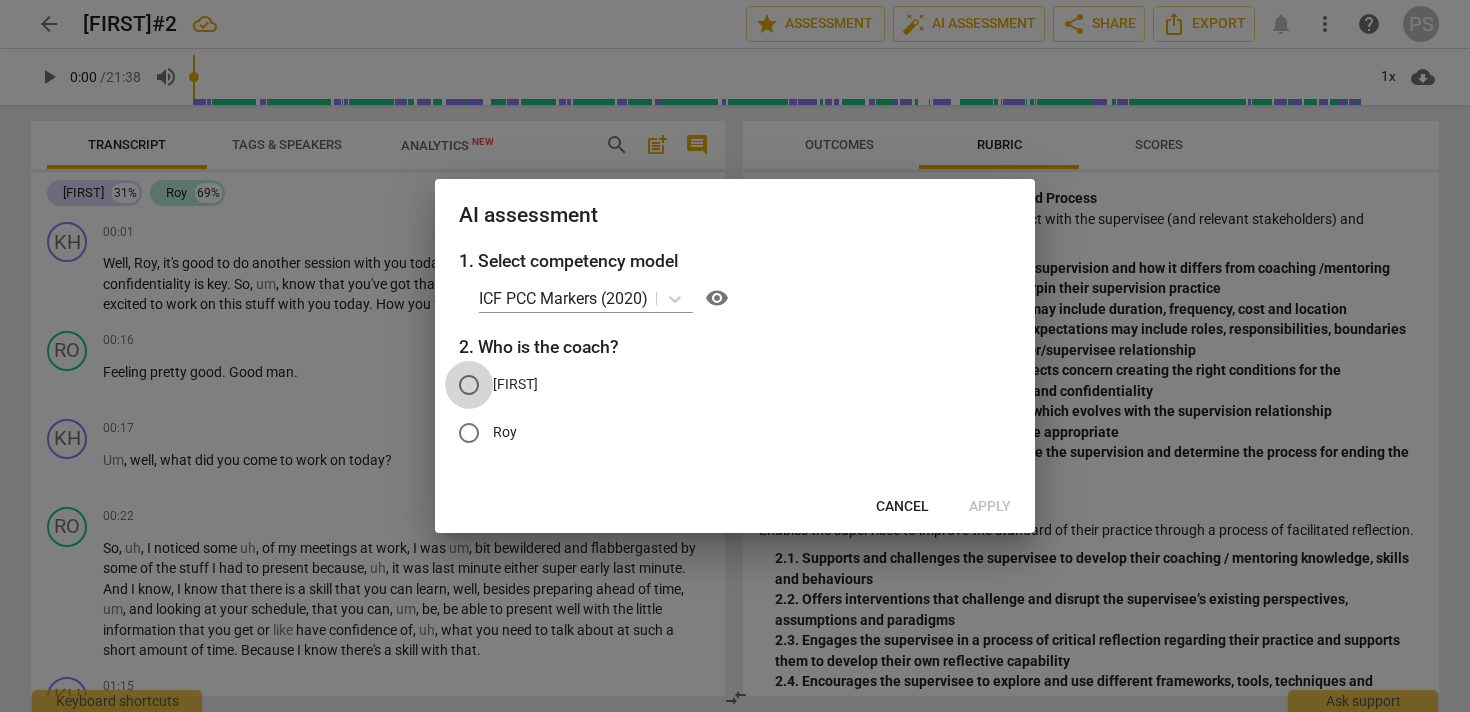 click on "[FIRST]" at bounding box center (469, 385) 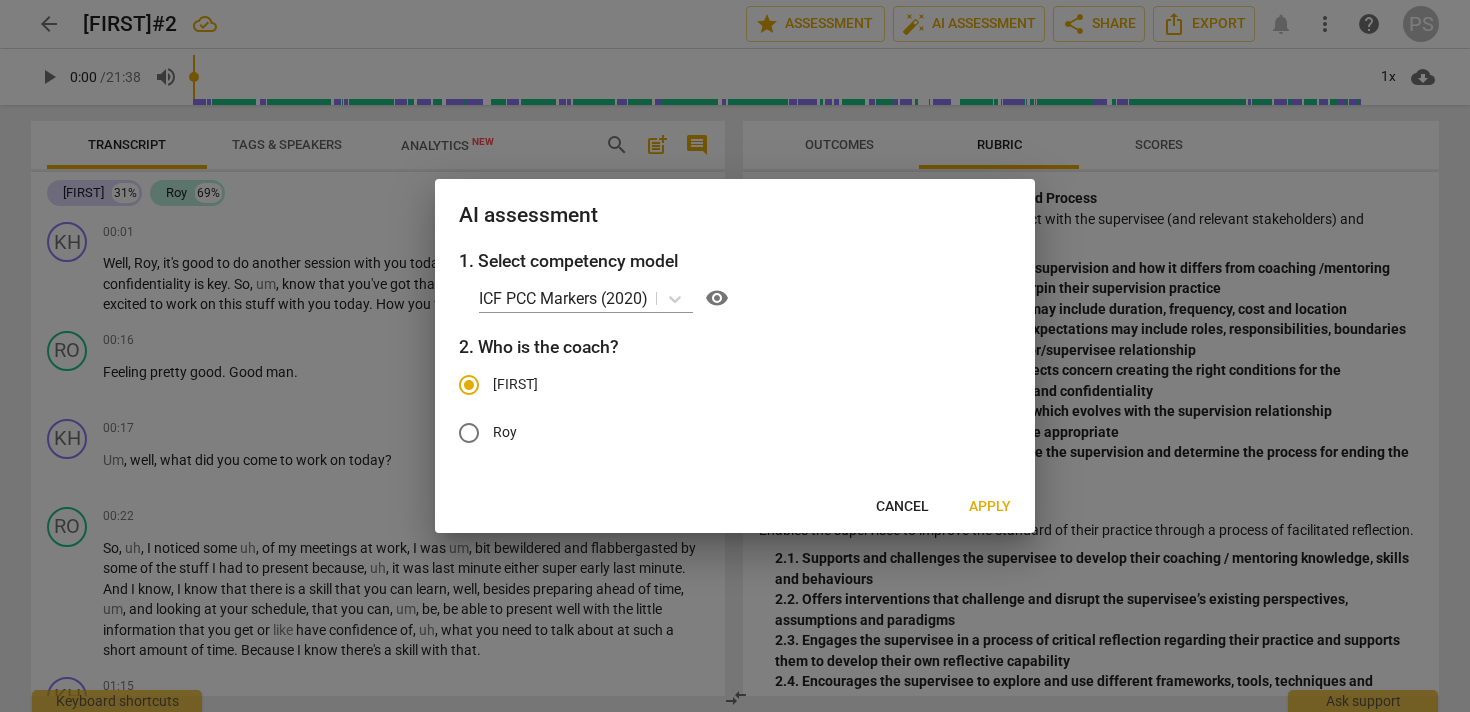 click on "Apply" at bounding box center (990, 507) 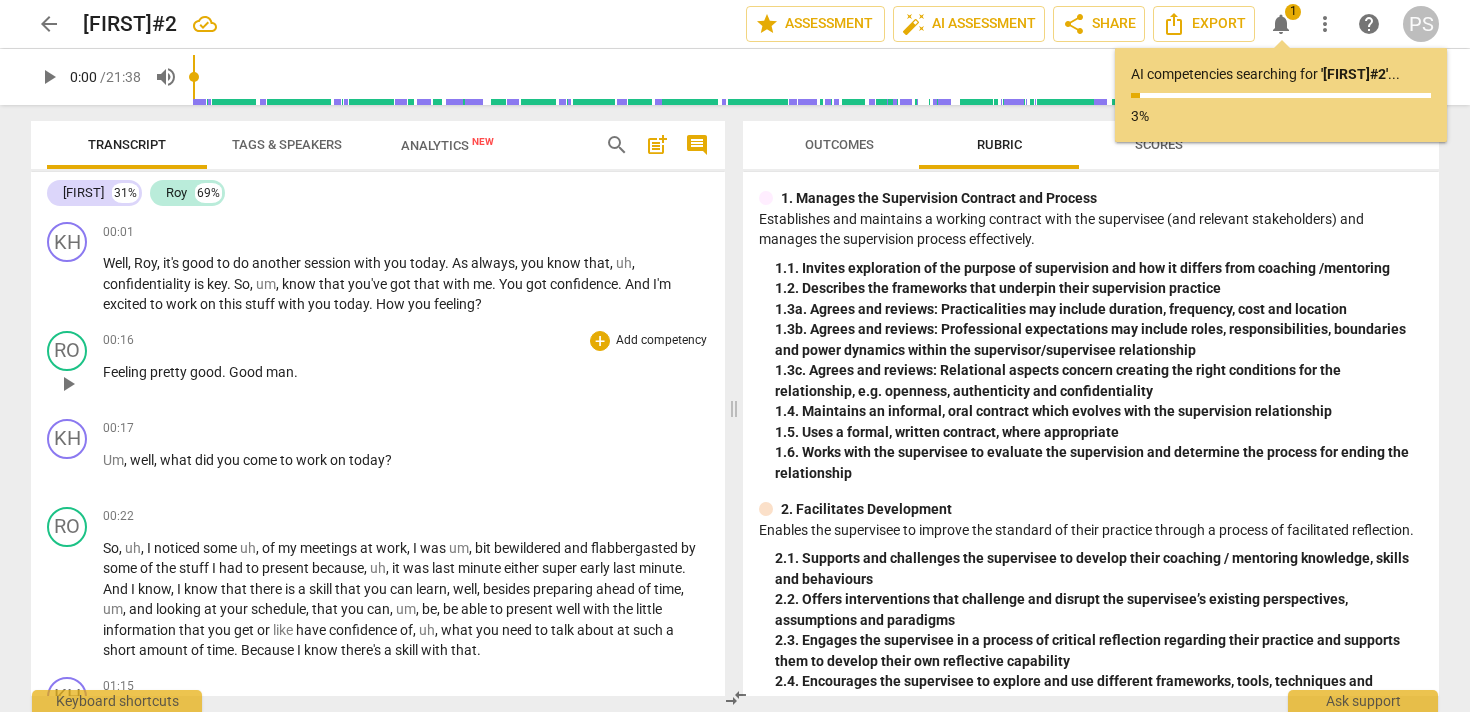 scroll, scrollTop: 0, scrollLeft: 0, axis: both 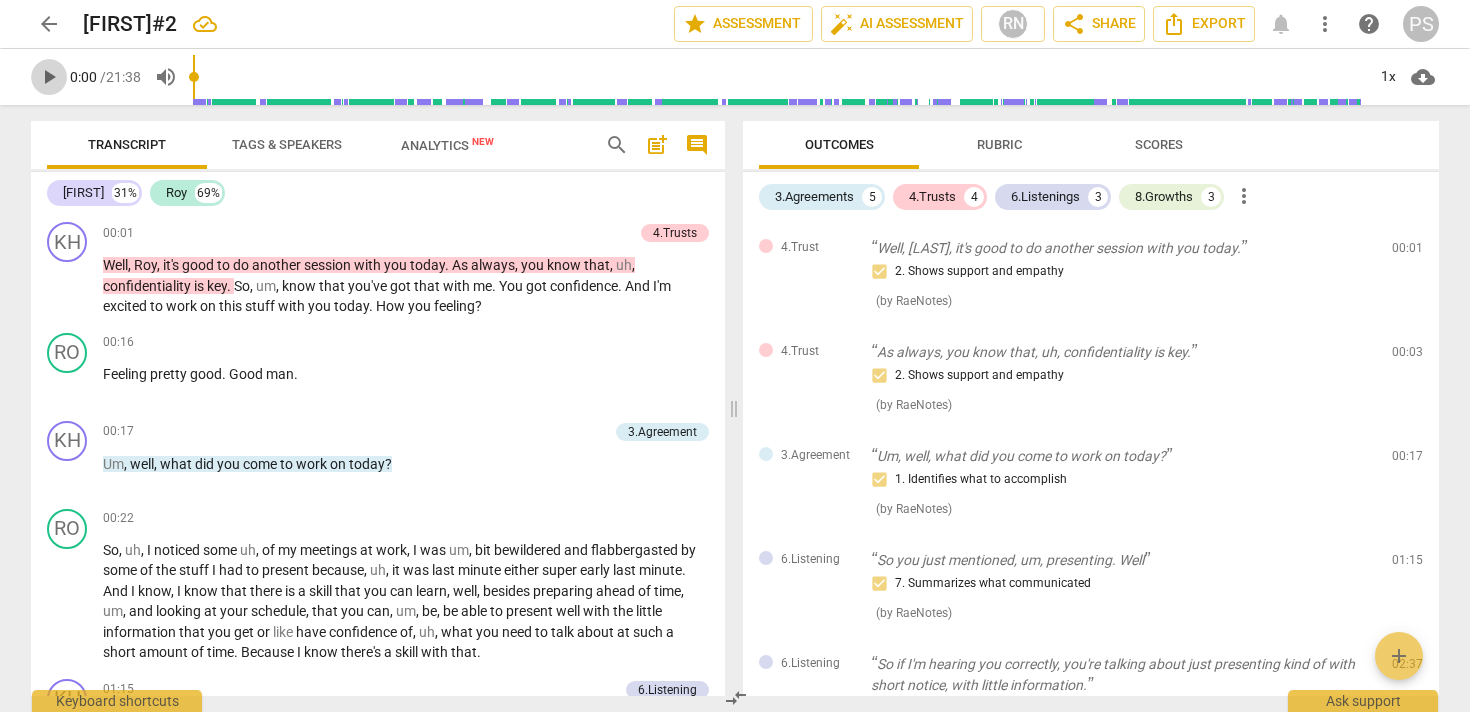 click on "play_arrow" at bounding box center [49, 77] 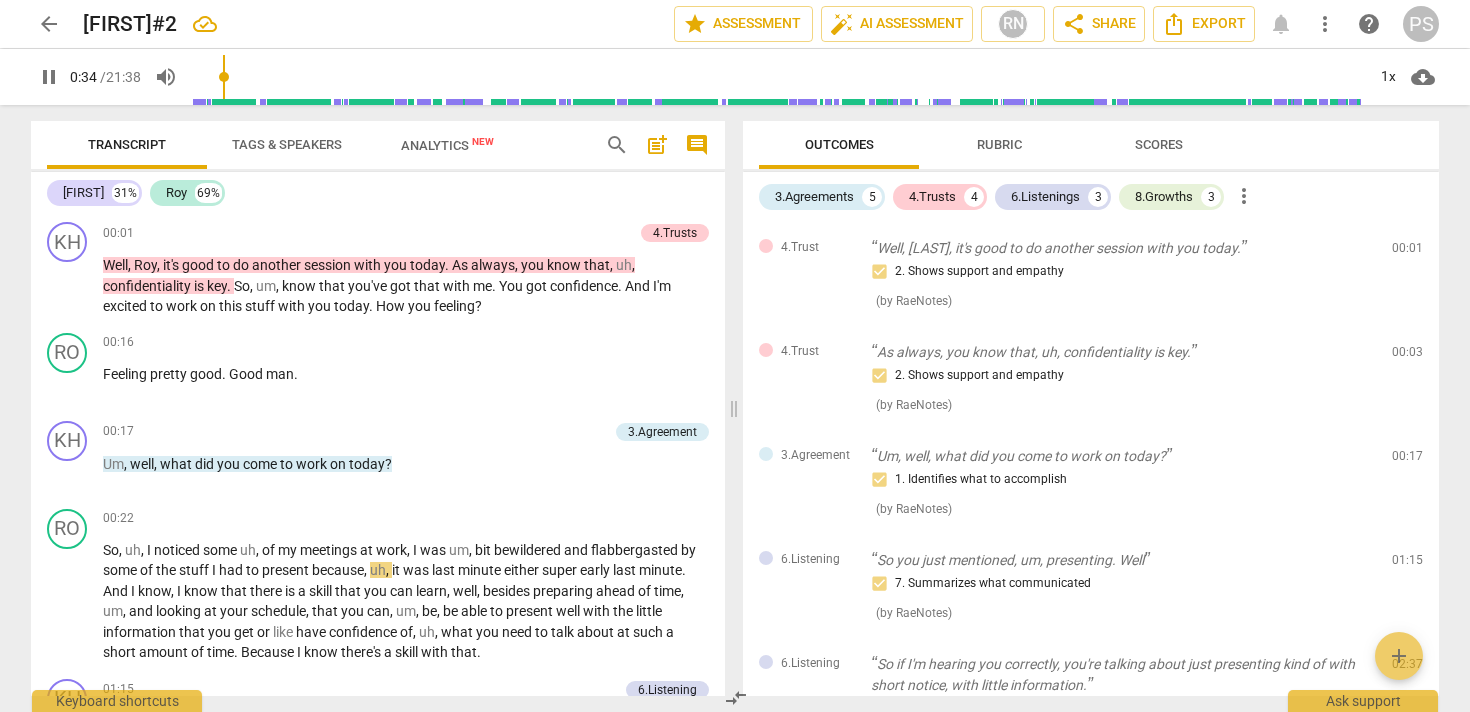 scroll, scrollTop: 0, scrollLeft: 0, axis: both 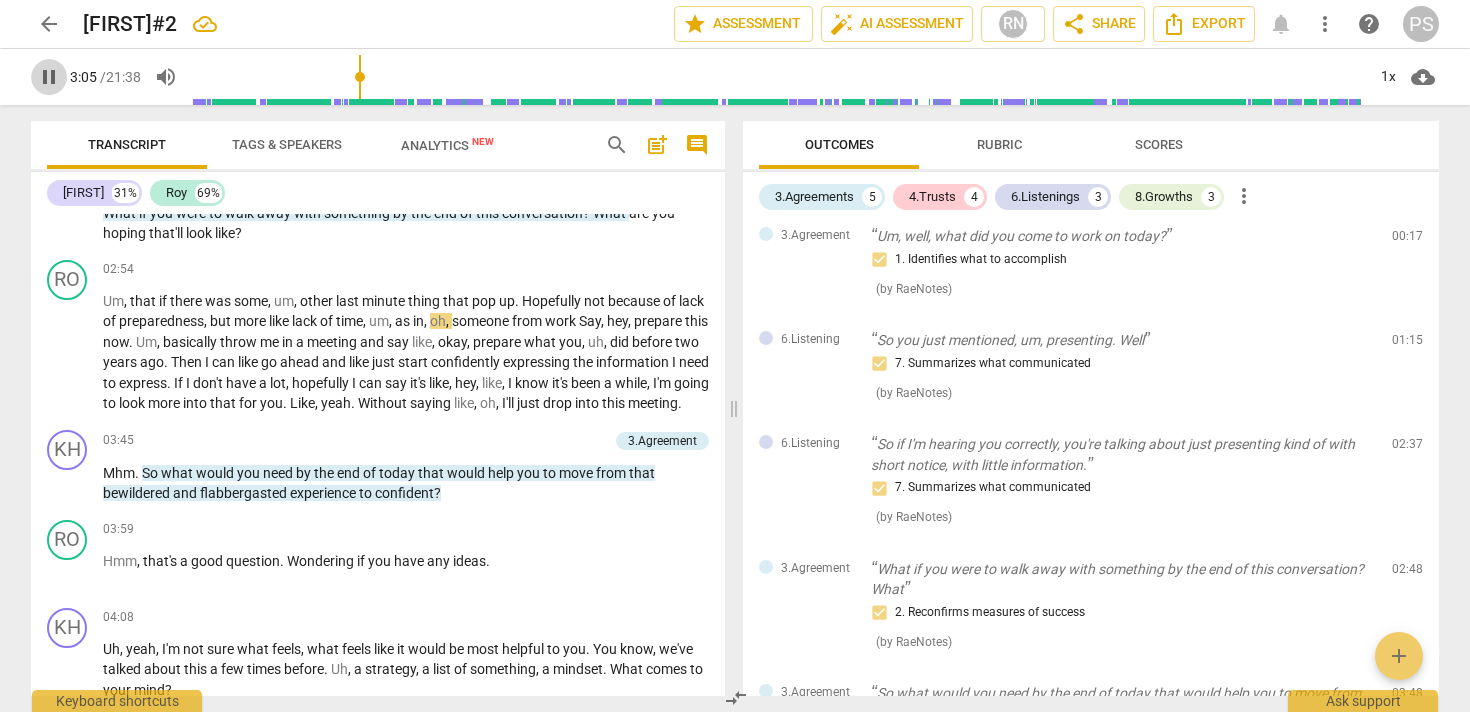 click on "pause" at bounding box center (49, 77) 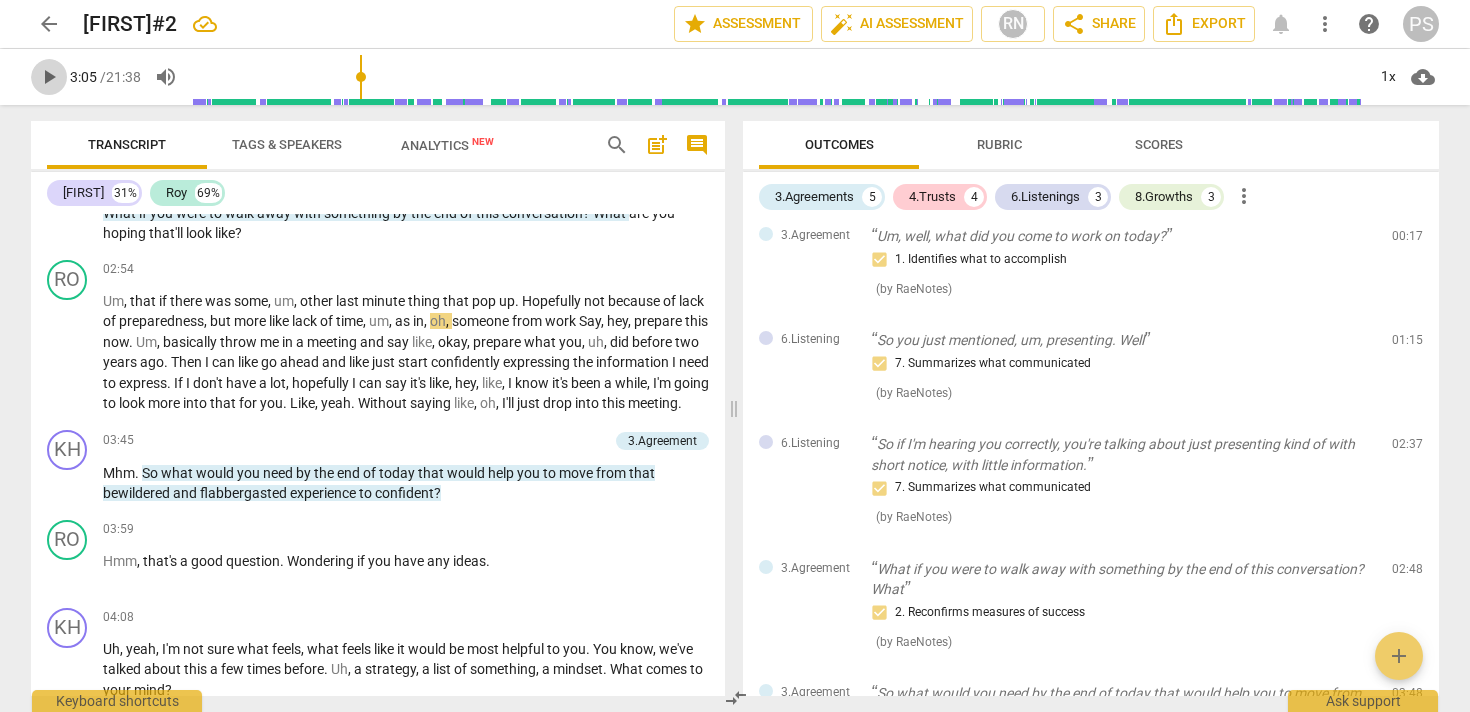 click on "play_arrow" at bounding box center [49, 77] 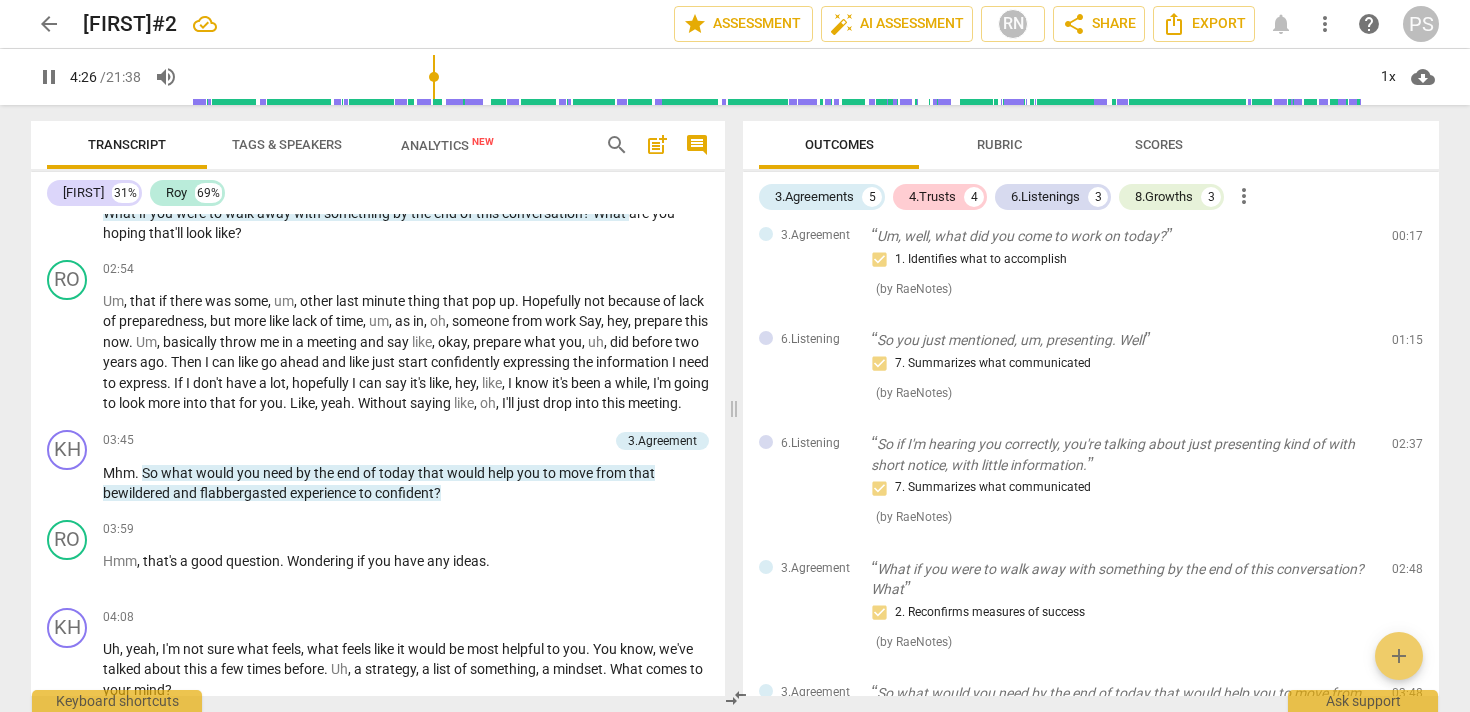 scroll, scrollTop: 1585, scrollLeft: 0, axis: vertical 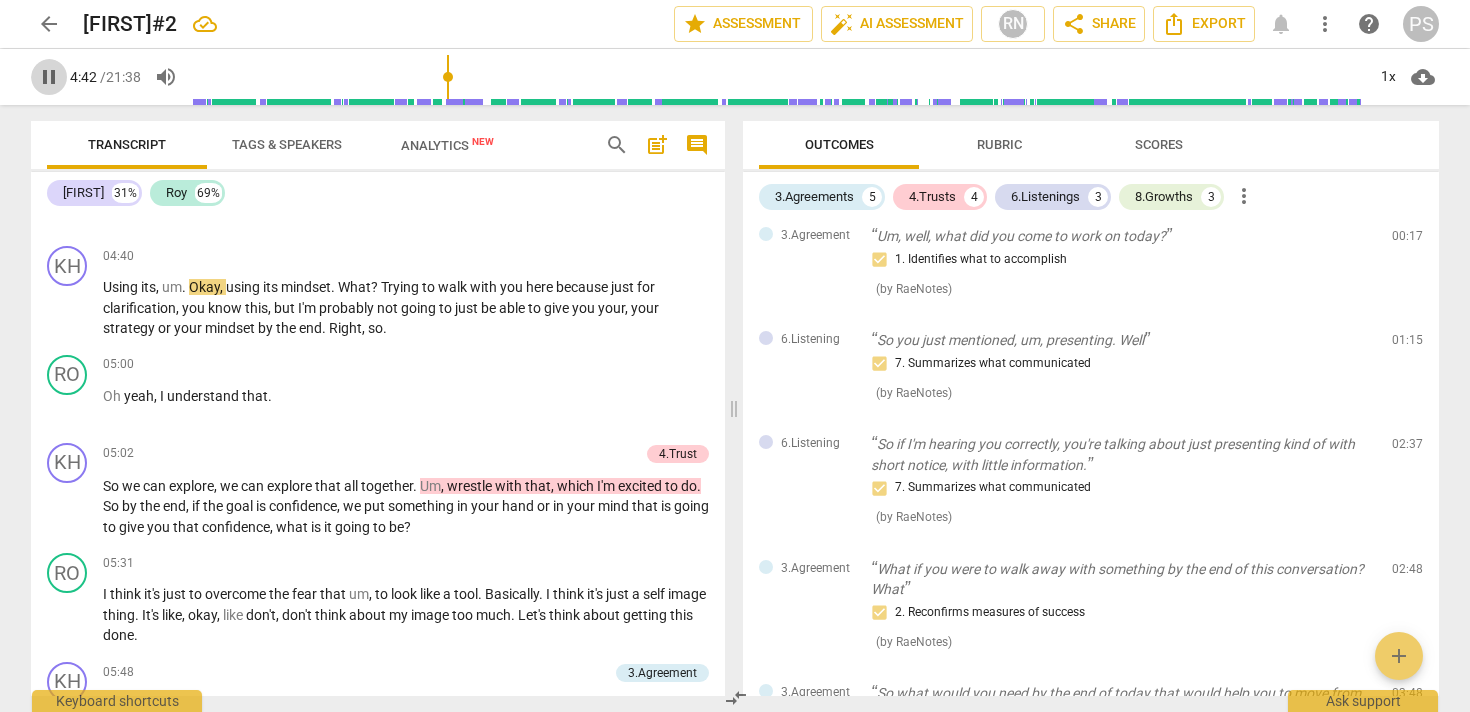 click on "pause" at bounding box center (49, 77) 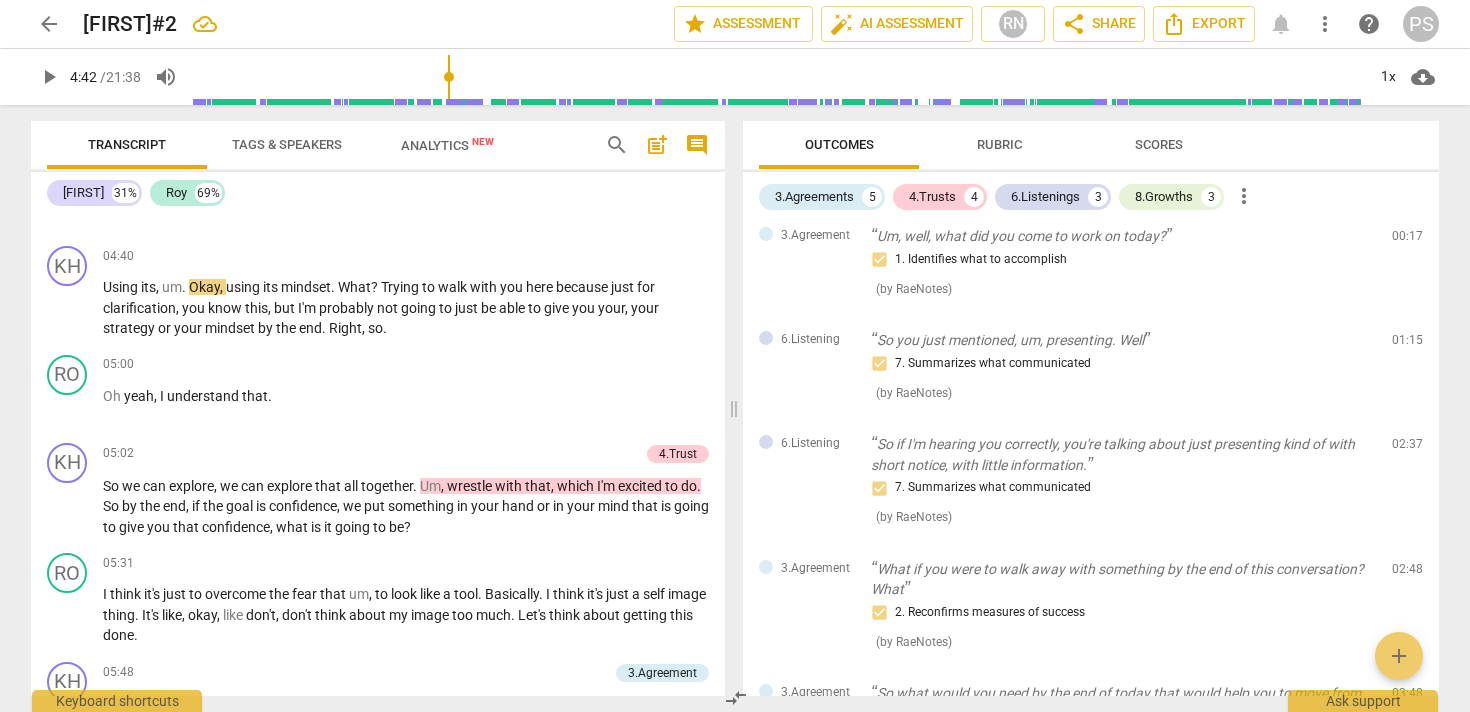 click on "play_arrow" at bounding box center [49, 77] 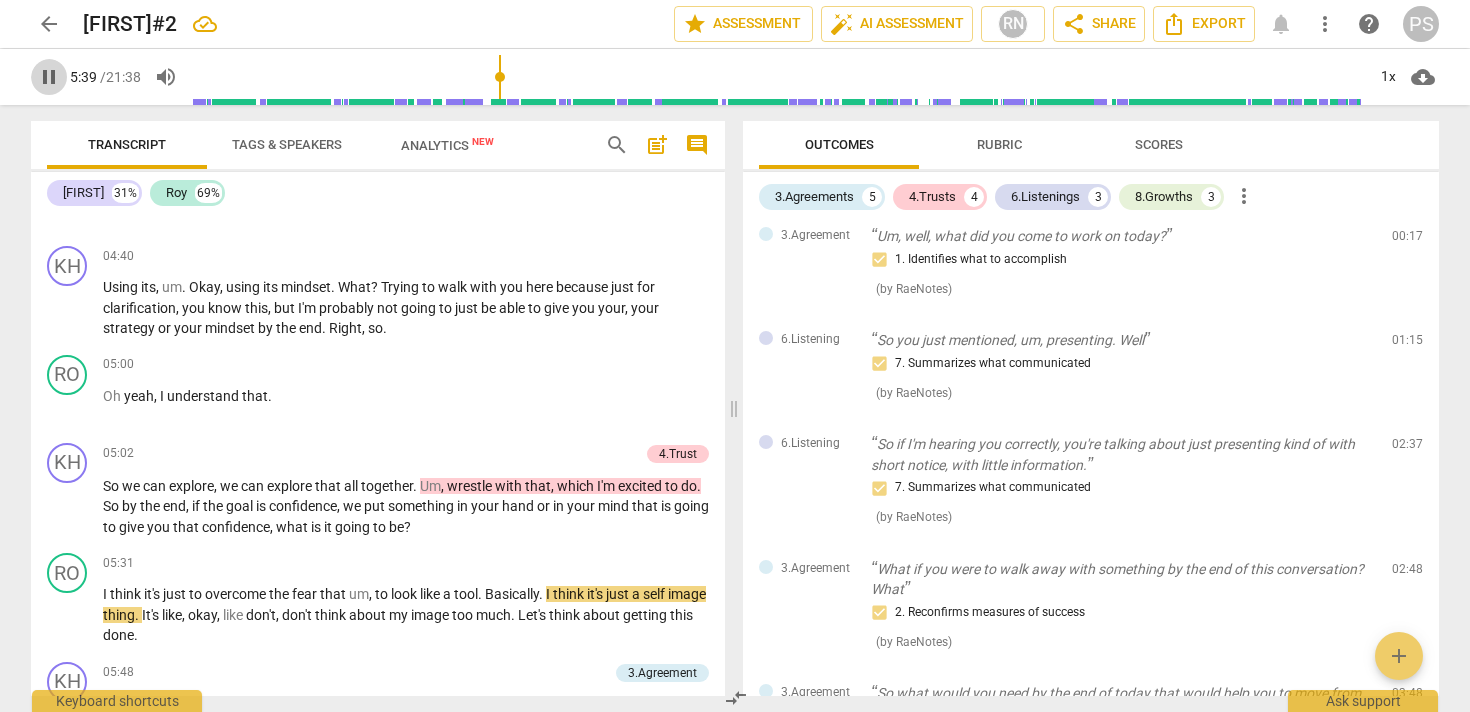 click on "pause" at bounding box center [49, 77] 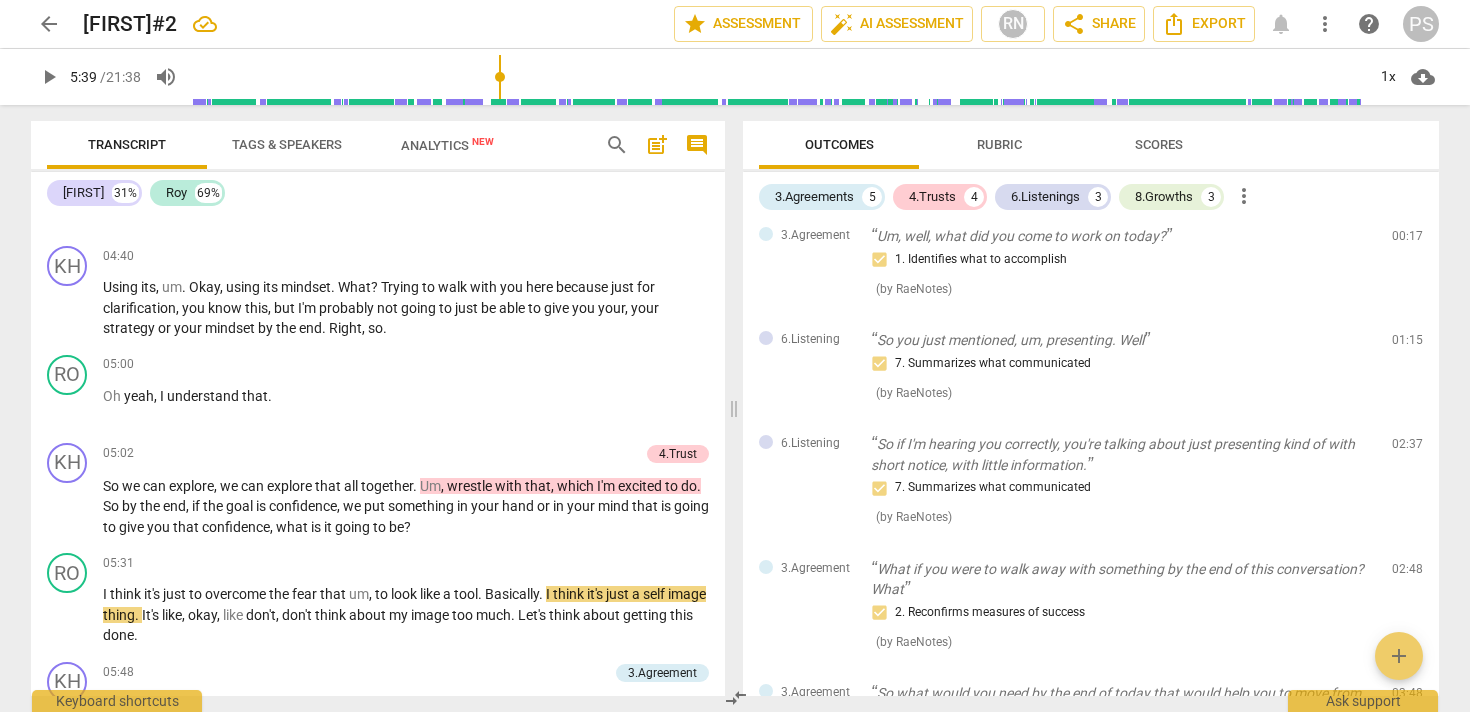click on "play_arrow" at bounding box center (49, 77) 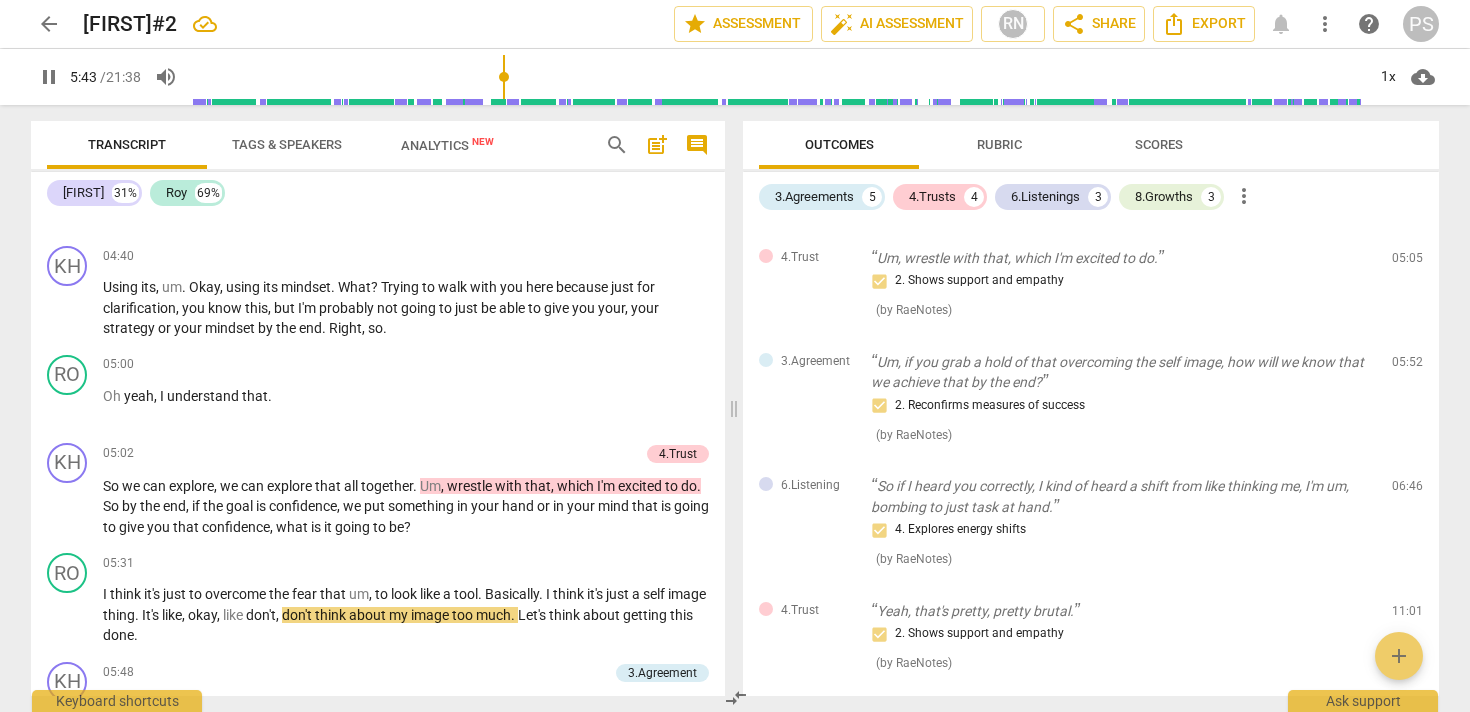 scroll, scrollTop: 781, scrollLeft: 0, axis: vertical 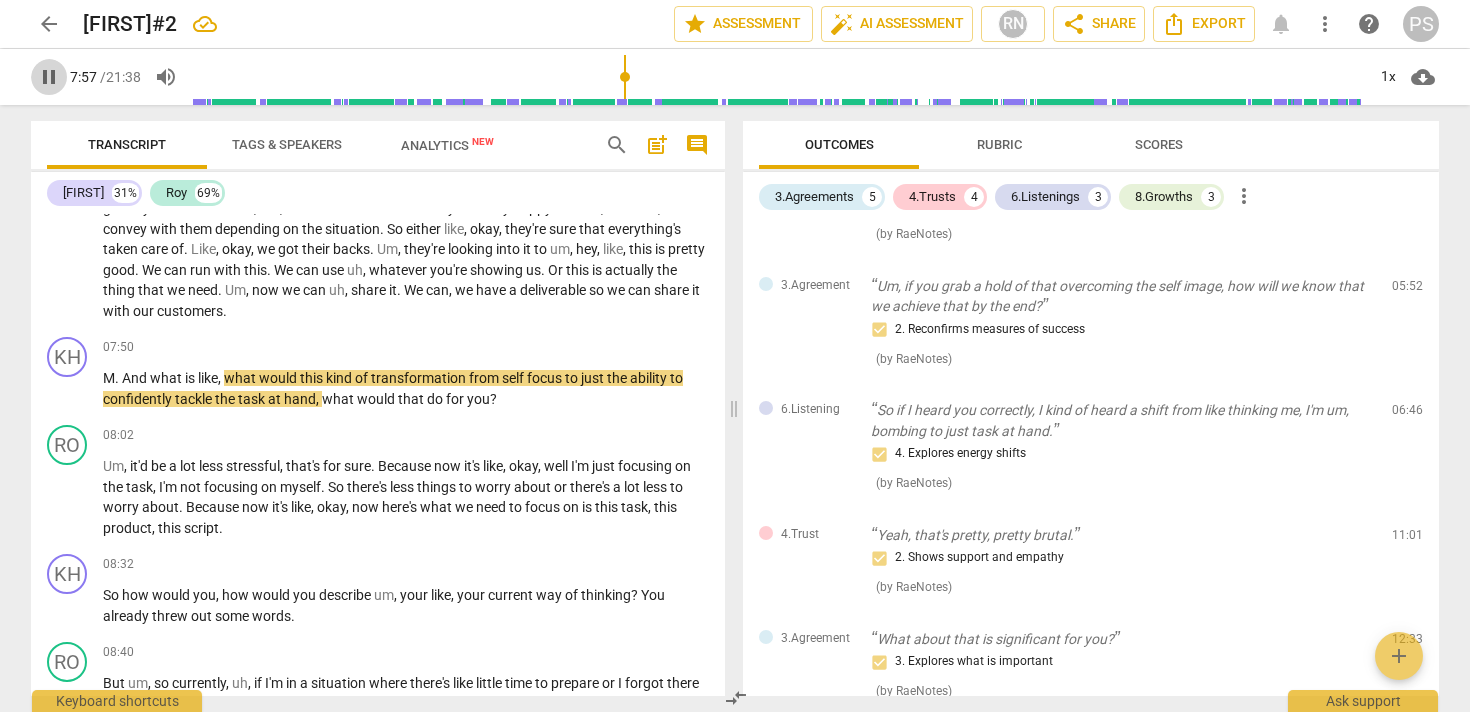 click on "pause" at bounding box center [49, 77] 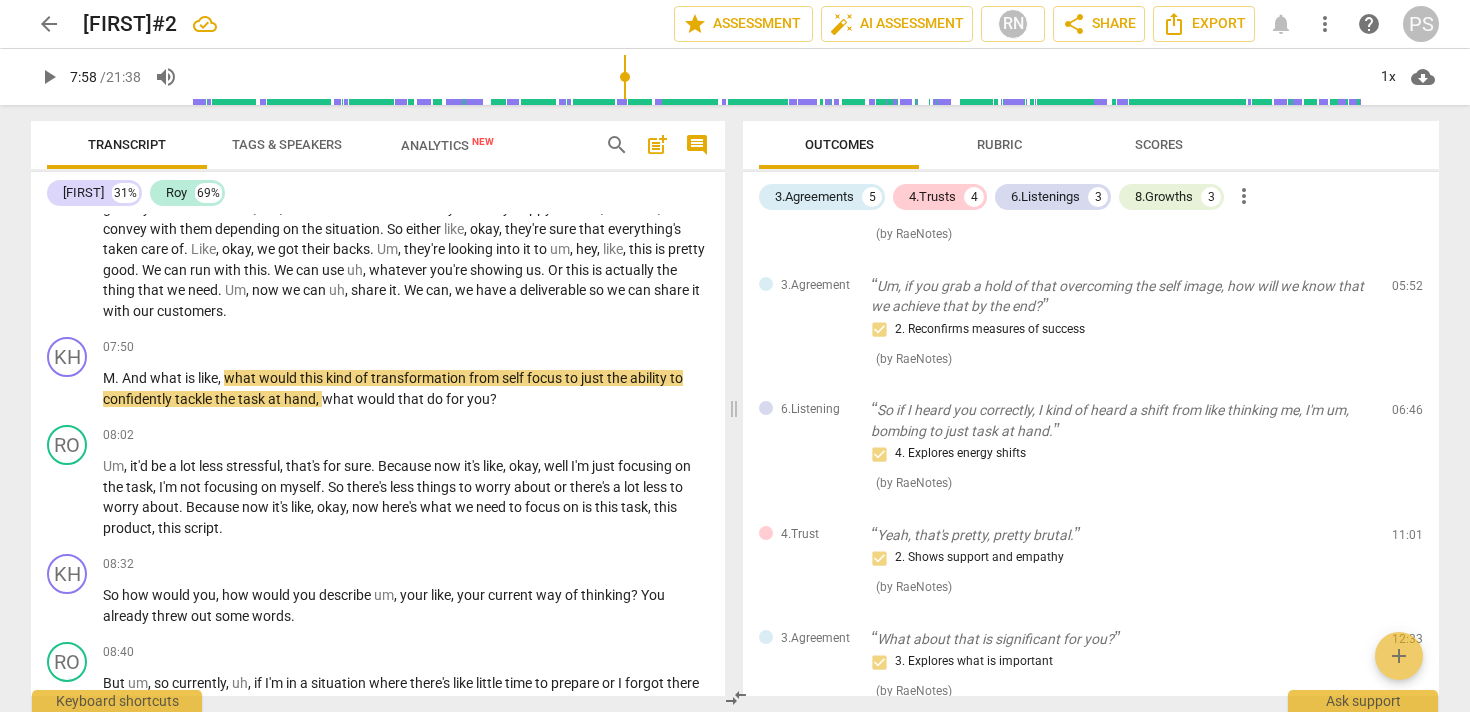 click on "play_arrow" at bounding box center [49, 77] 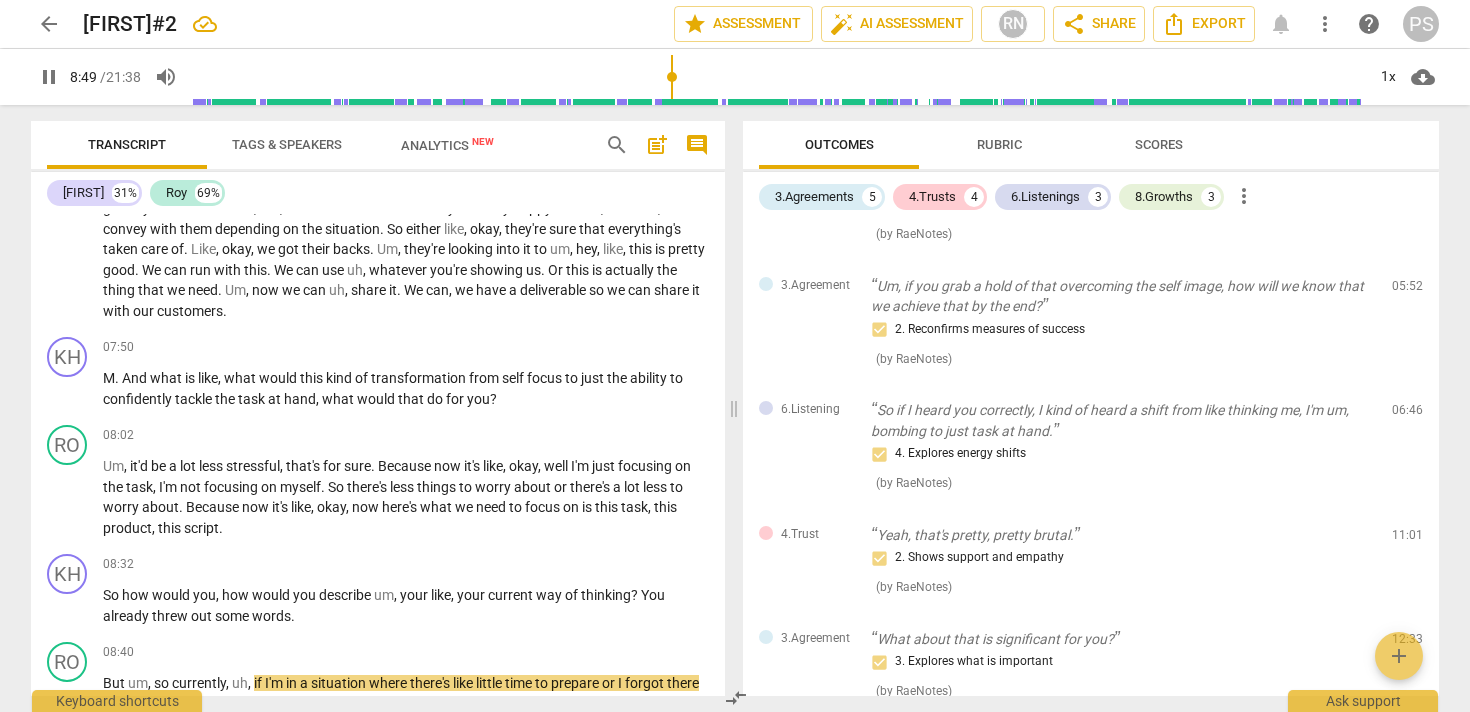 scroll, scrollTop: 3075, scrollLeft: 0, axis: vertical 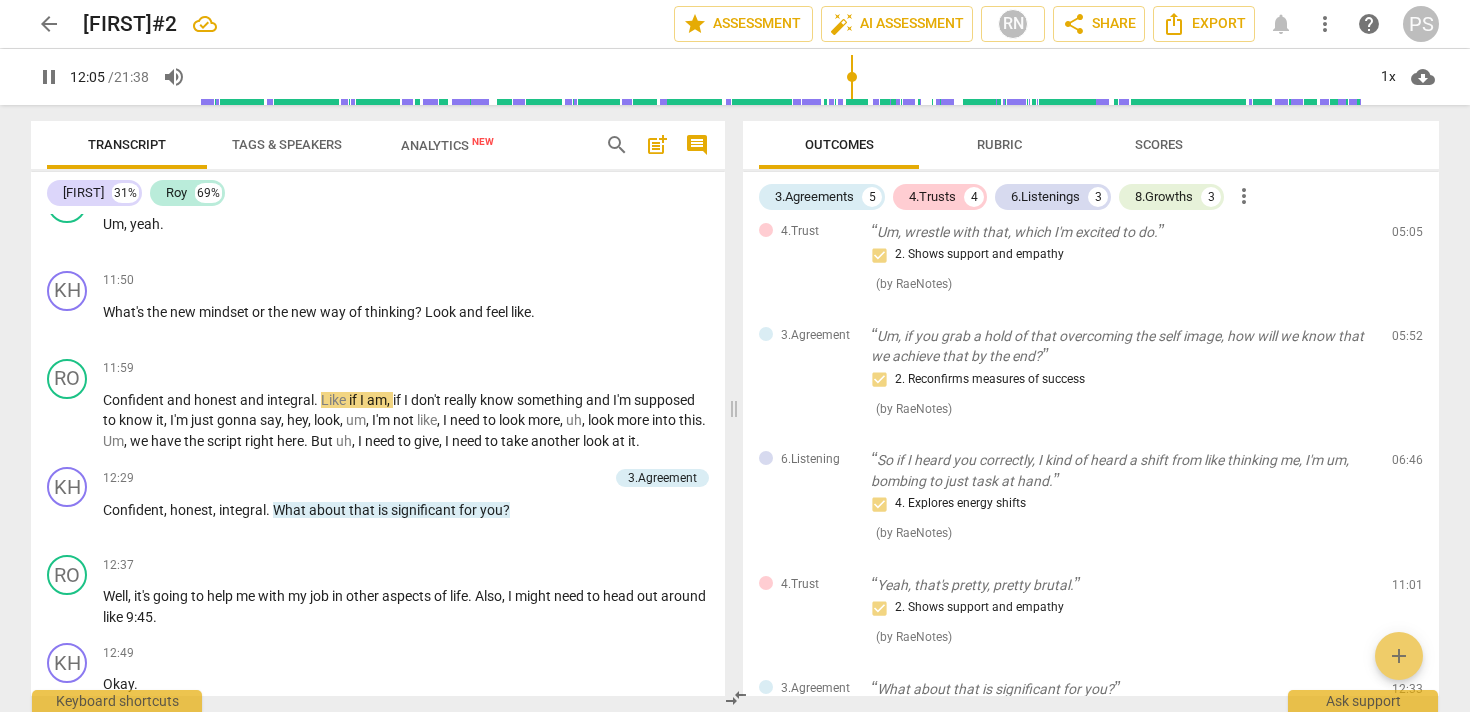 click on "pause" at bounding box center (49, 77) 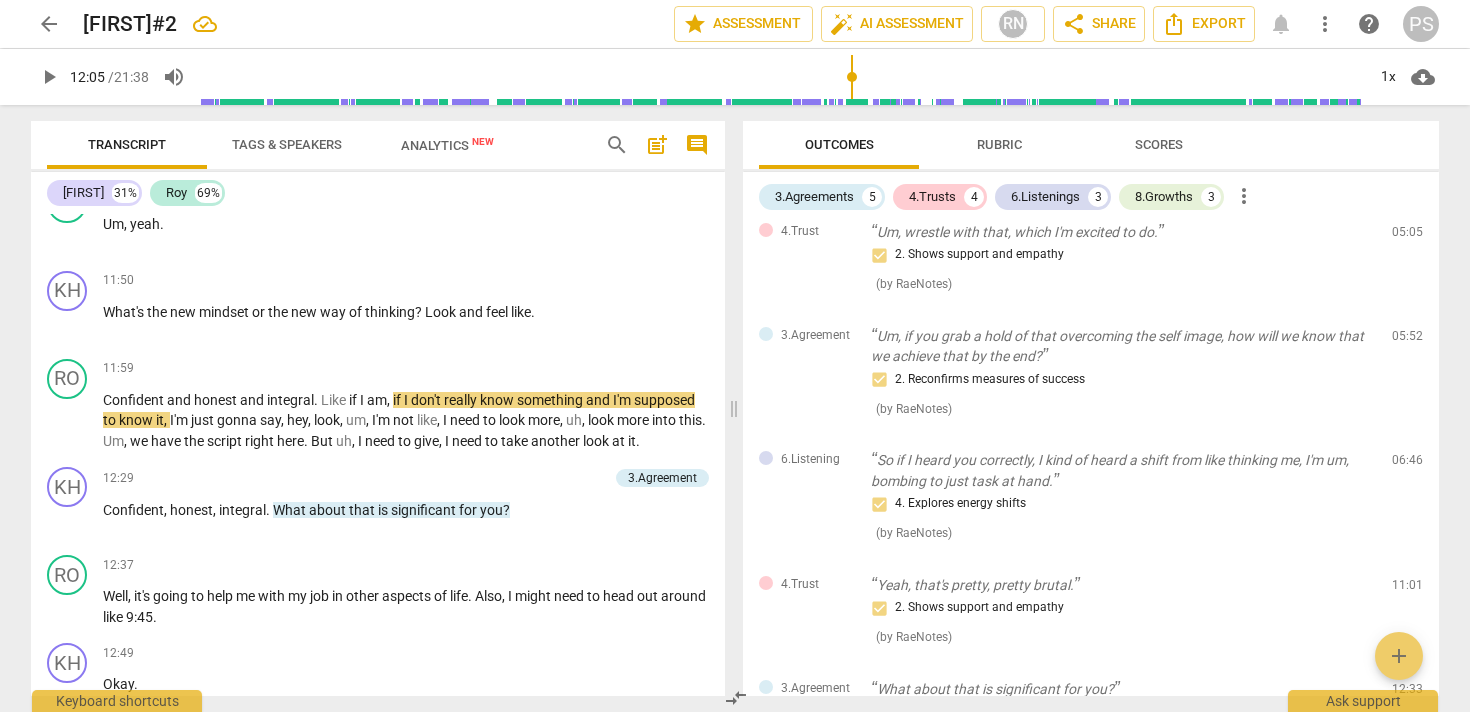click on "play_arrow" at bounding box center (49, 77) 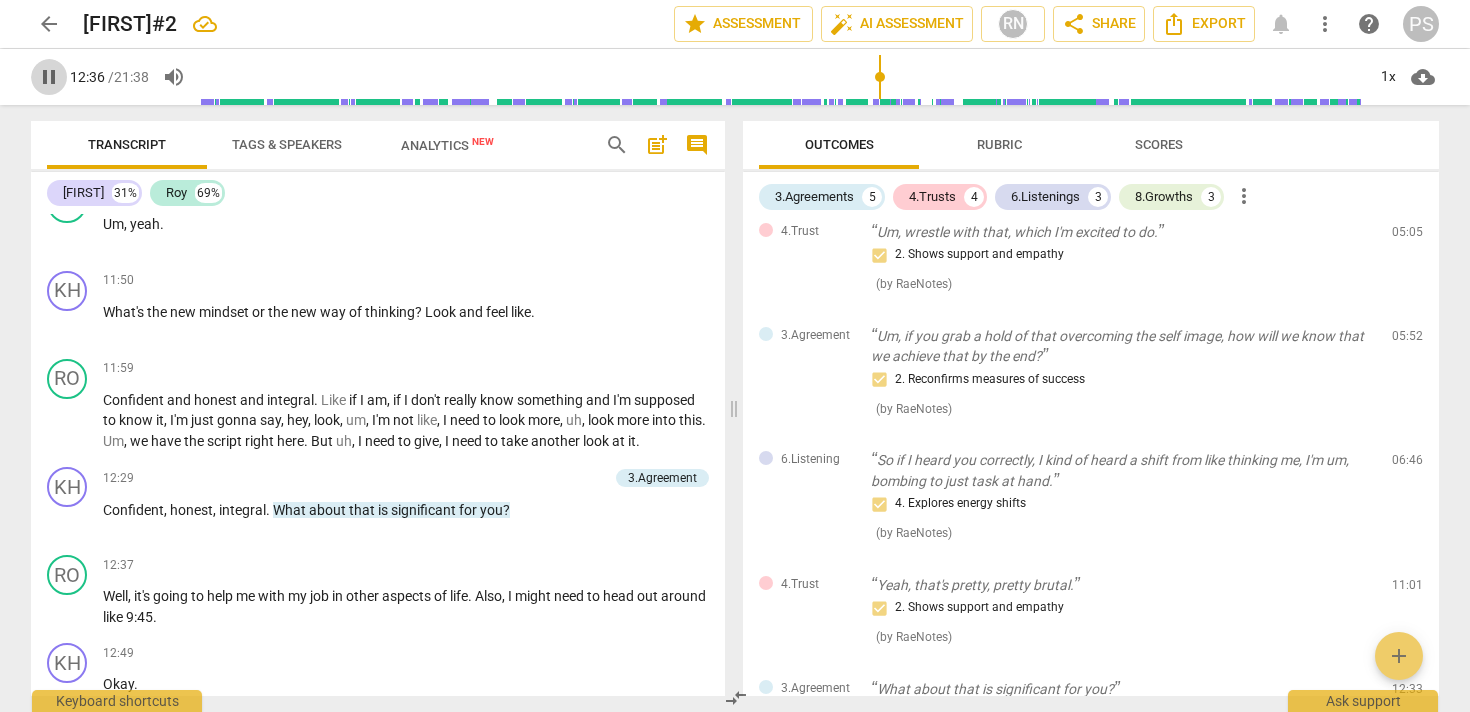 click on "pause" at bounding box center (49, 77) 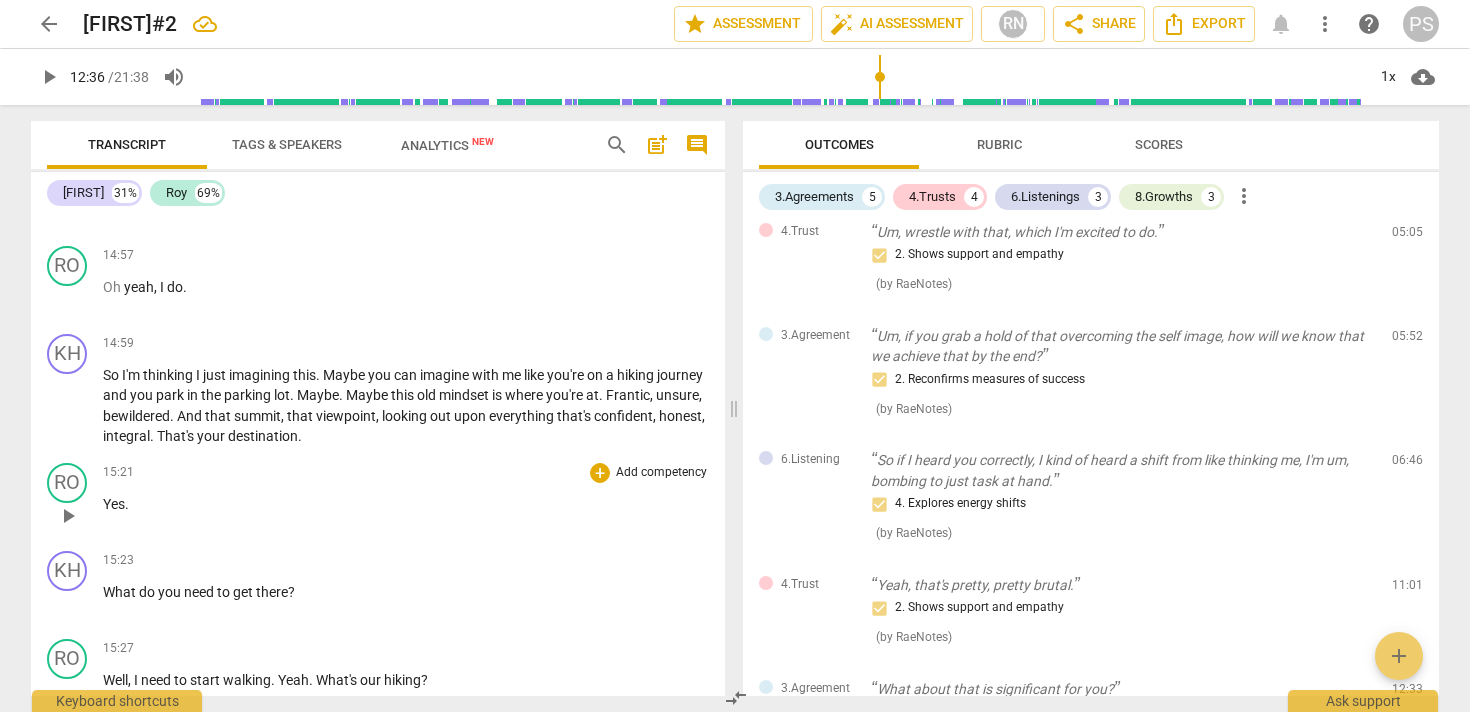 scroll, scrollTop: 5764, scrollLeft: 0, axis: vertical 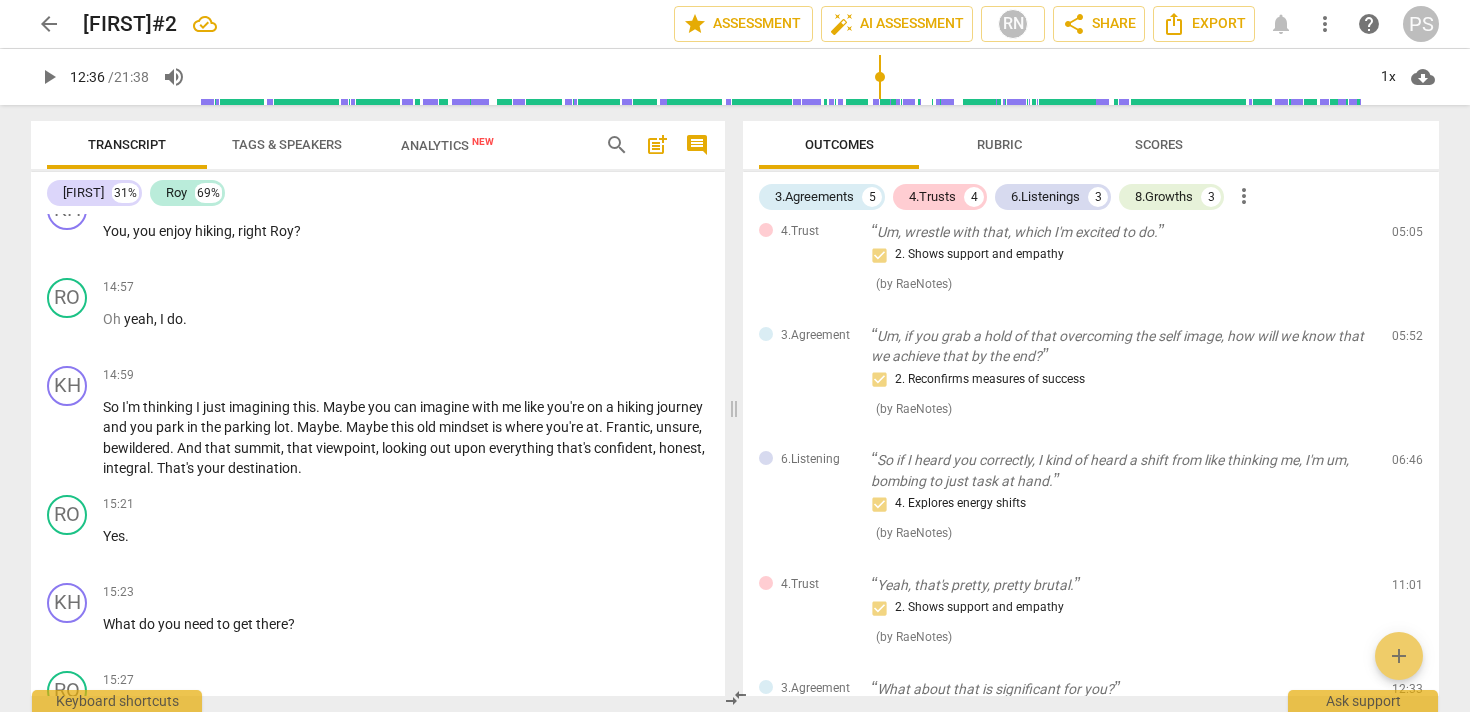 click on "play_arrow" at bounding box center [49, 77] 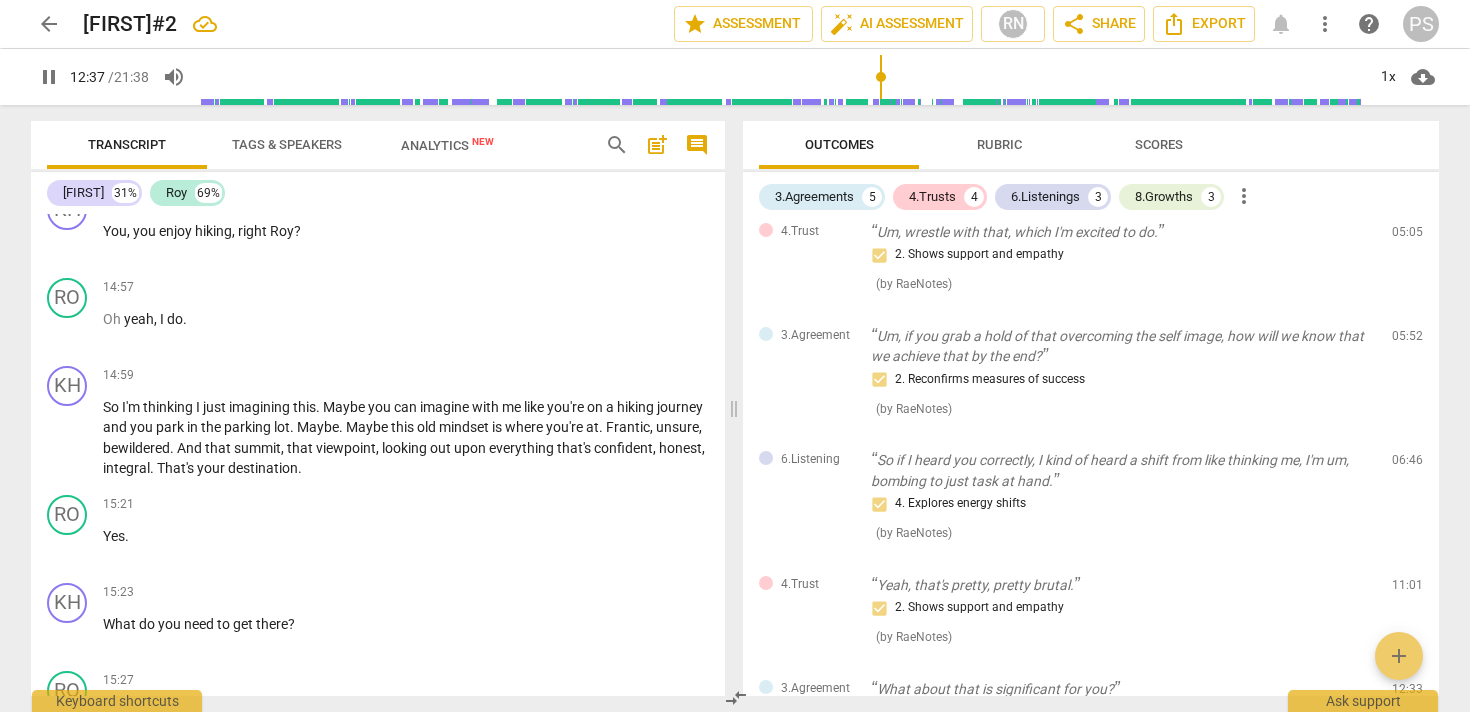 scroll, scrollTop: 4388, scrollLeft: 0, axis: vertical 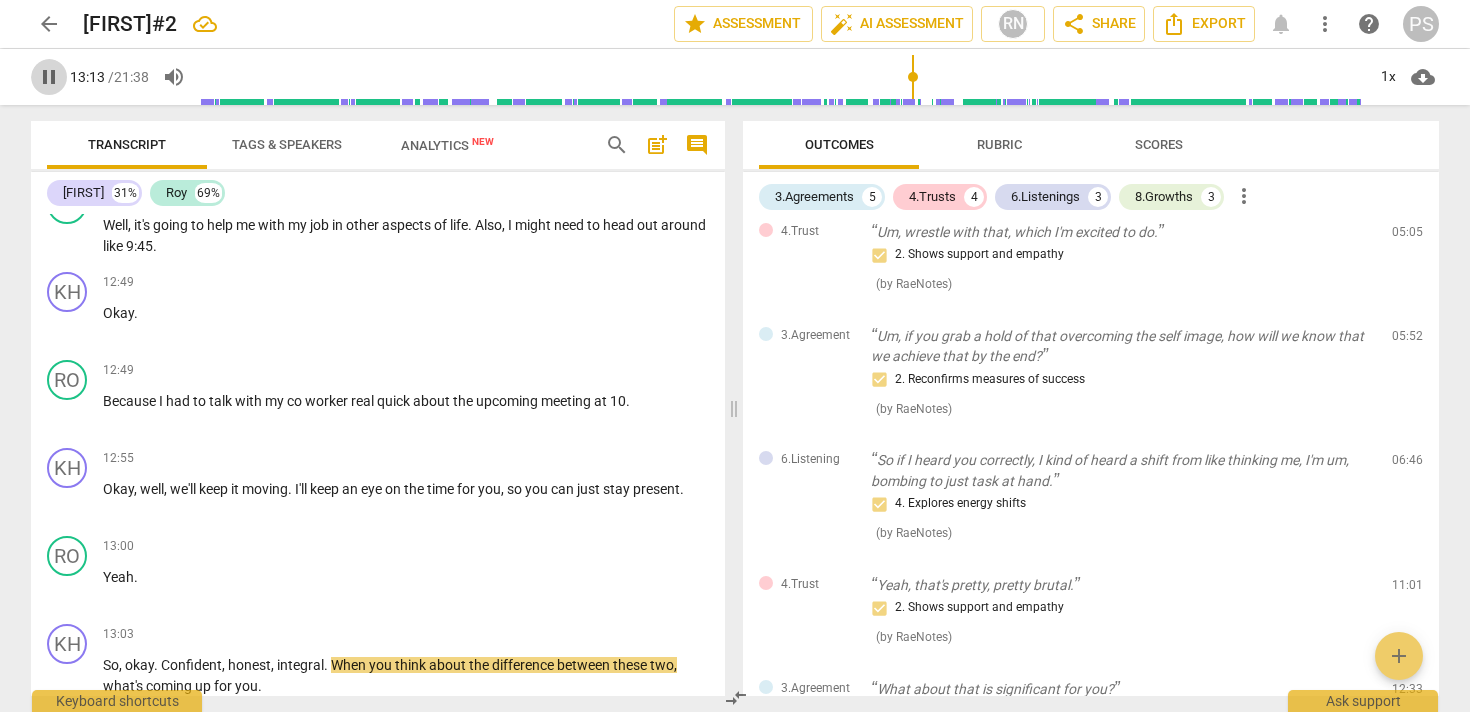 click on "pause" at bounding box center [49, 77] 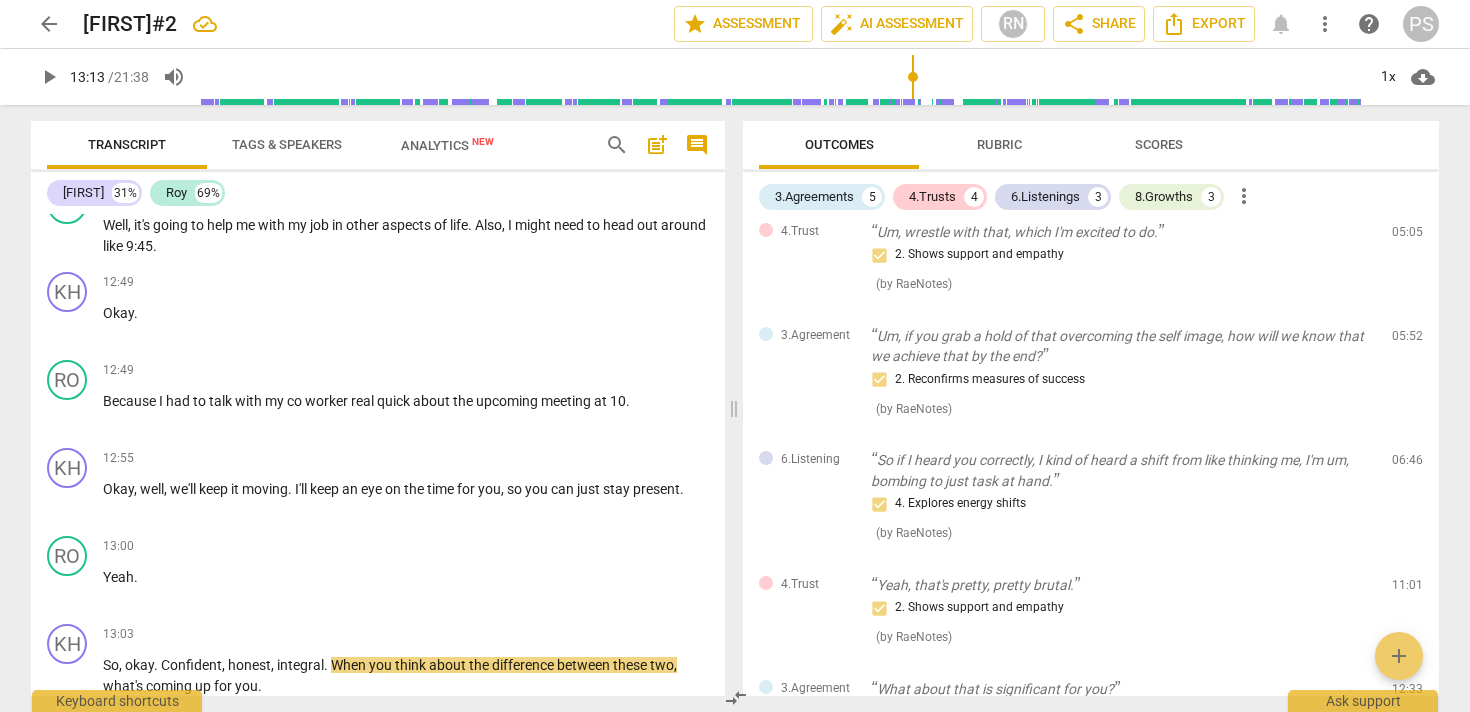 click on "play_arrow" at bounding box center [49, 77] 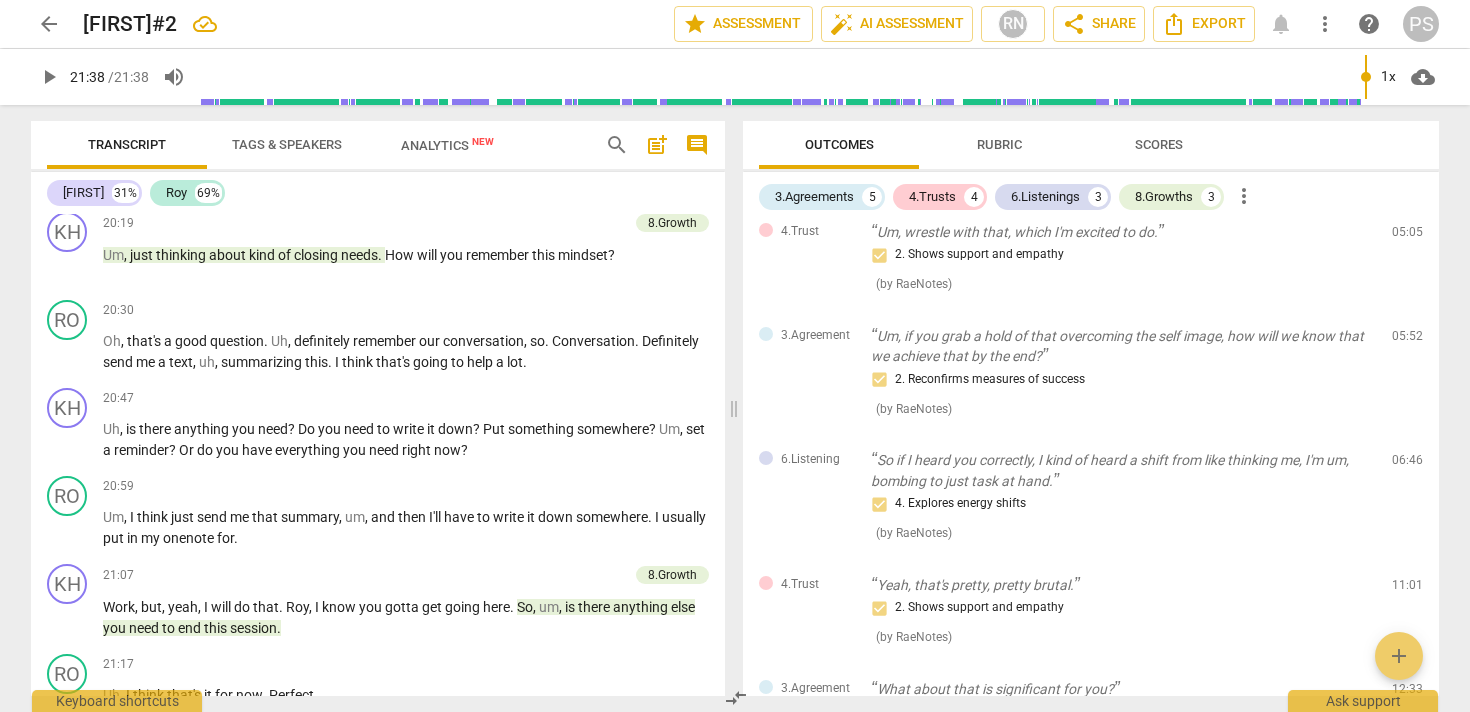 scroll, scrollTop: 7800, scrollLeft: 0, axis: vertical 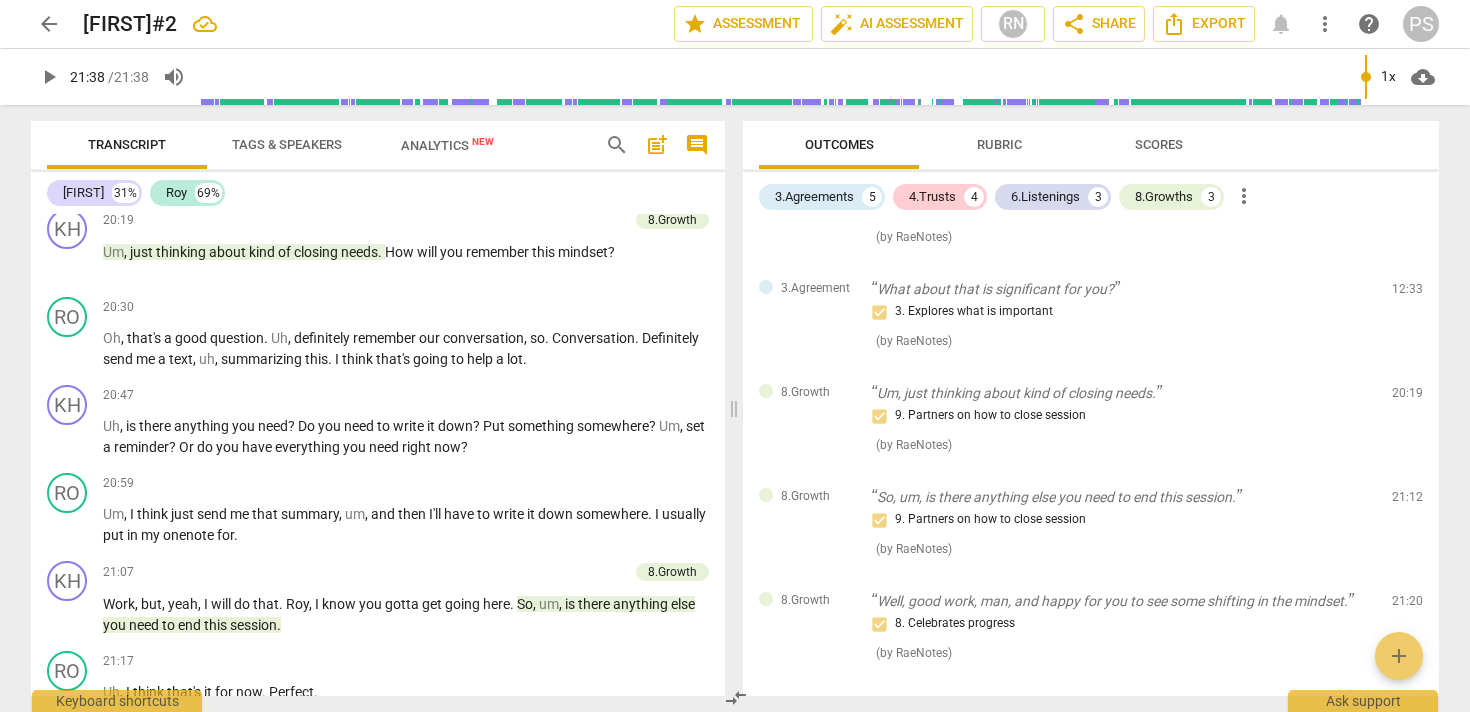 type on "1298" 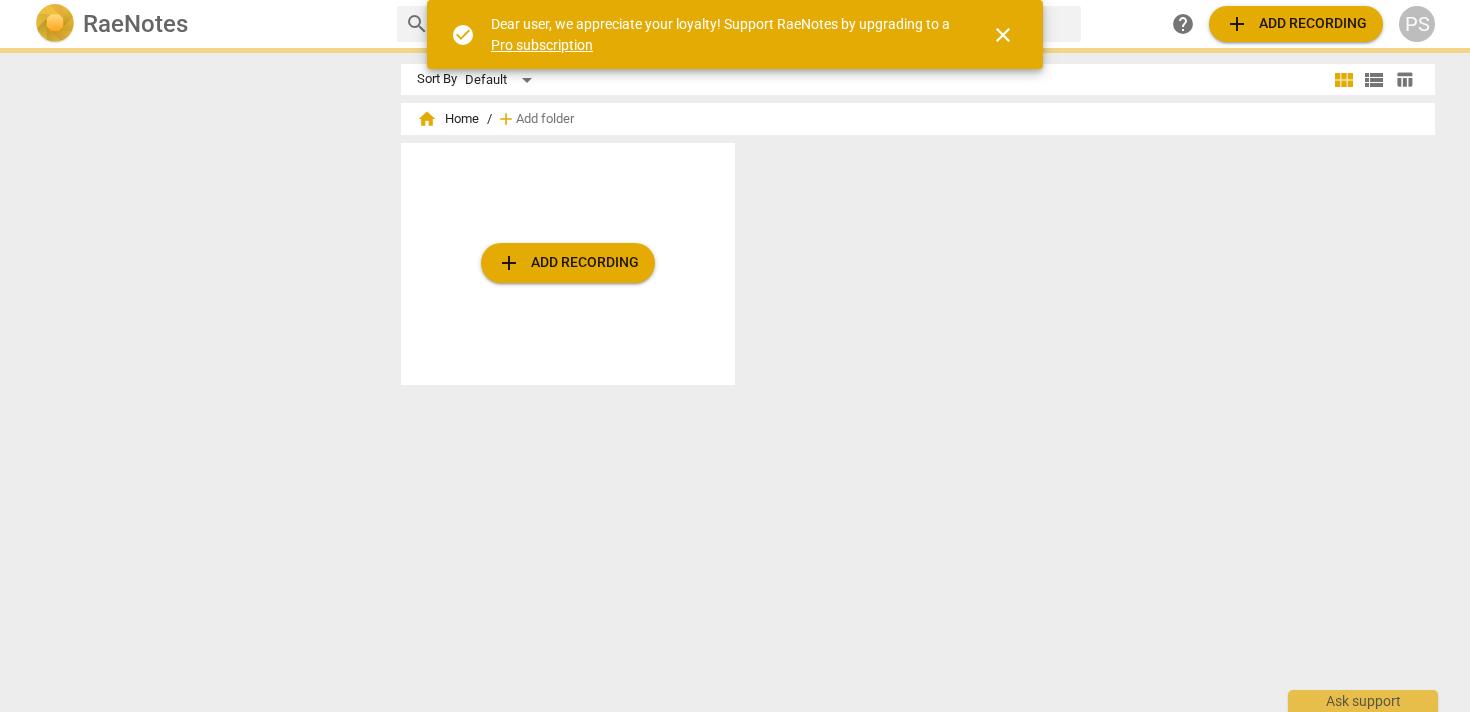 scroll, scrollTop: 0, scrollLeft: 0, axis: both 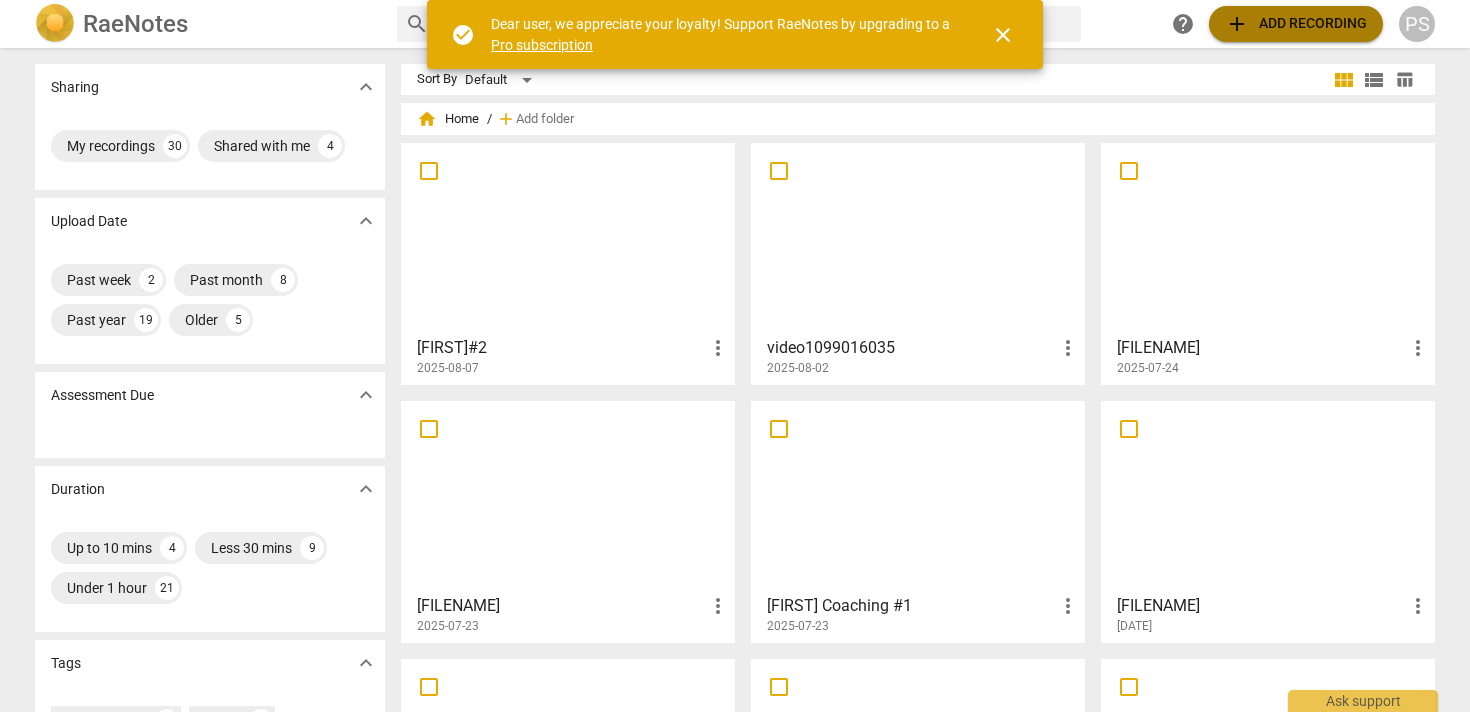 click on "add" at bounding box center (1237, 24) 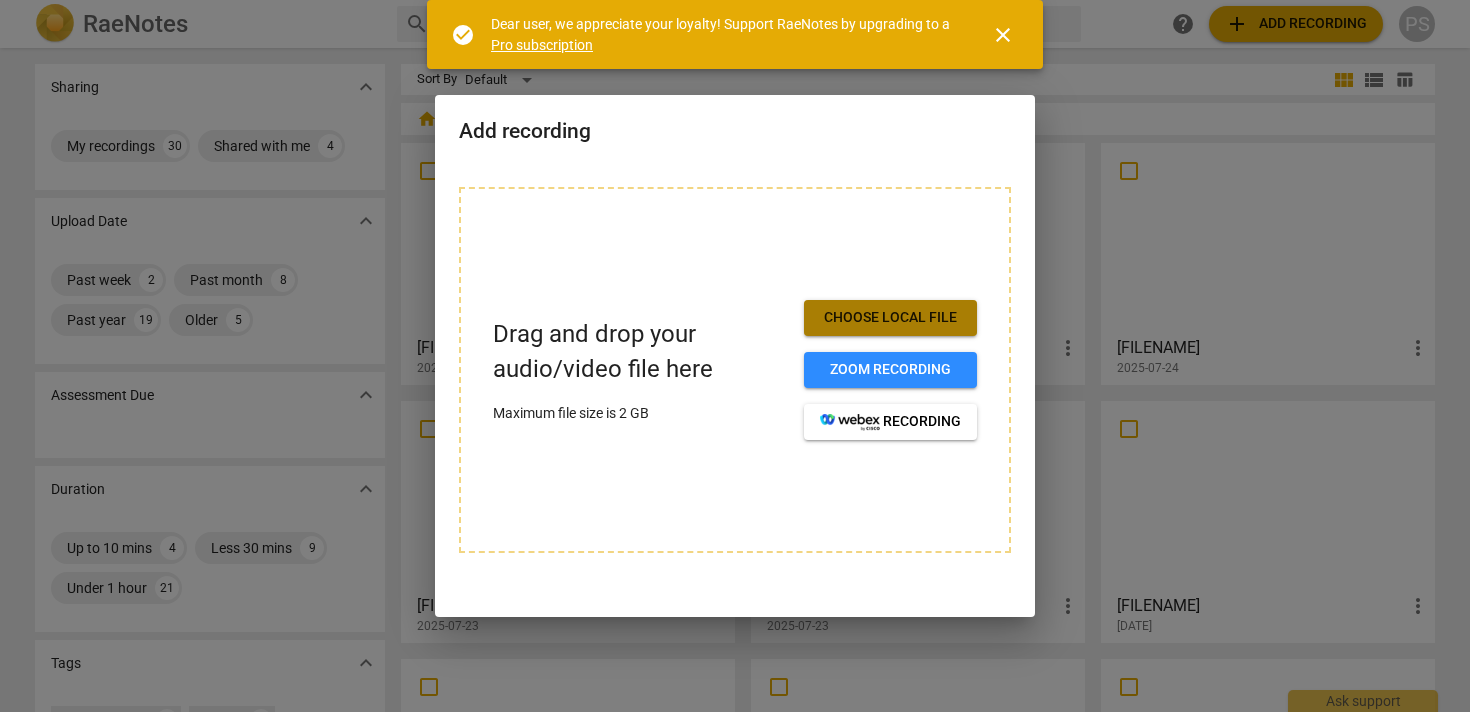 click on "Choose local file" at bounding box center [890, 318] 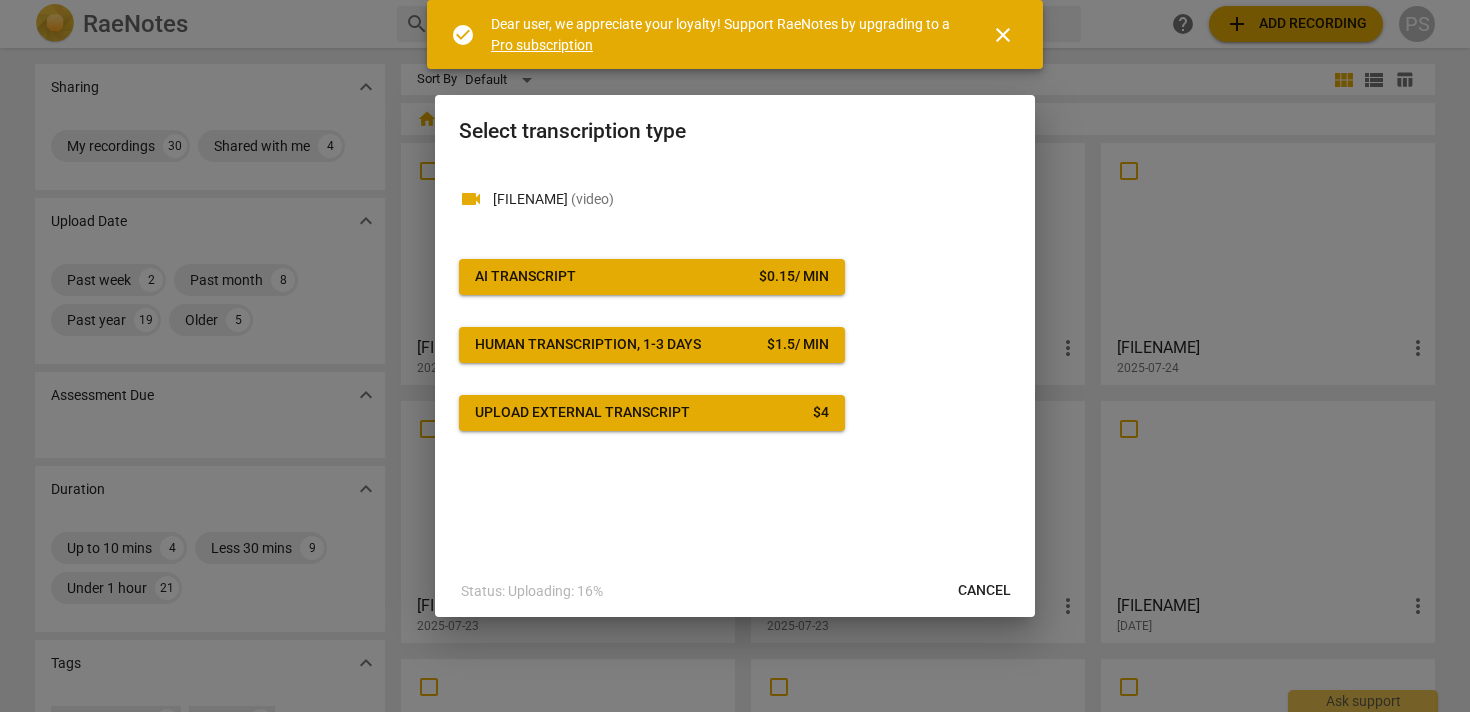 click on "AI Transcript $ 0.15  / min" at bounding box center (652, 277) 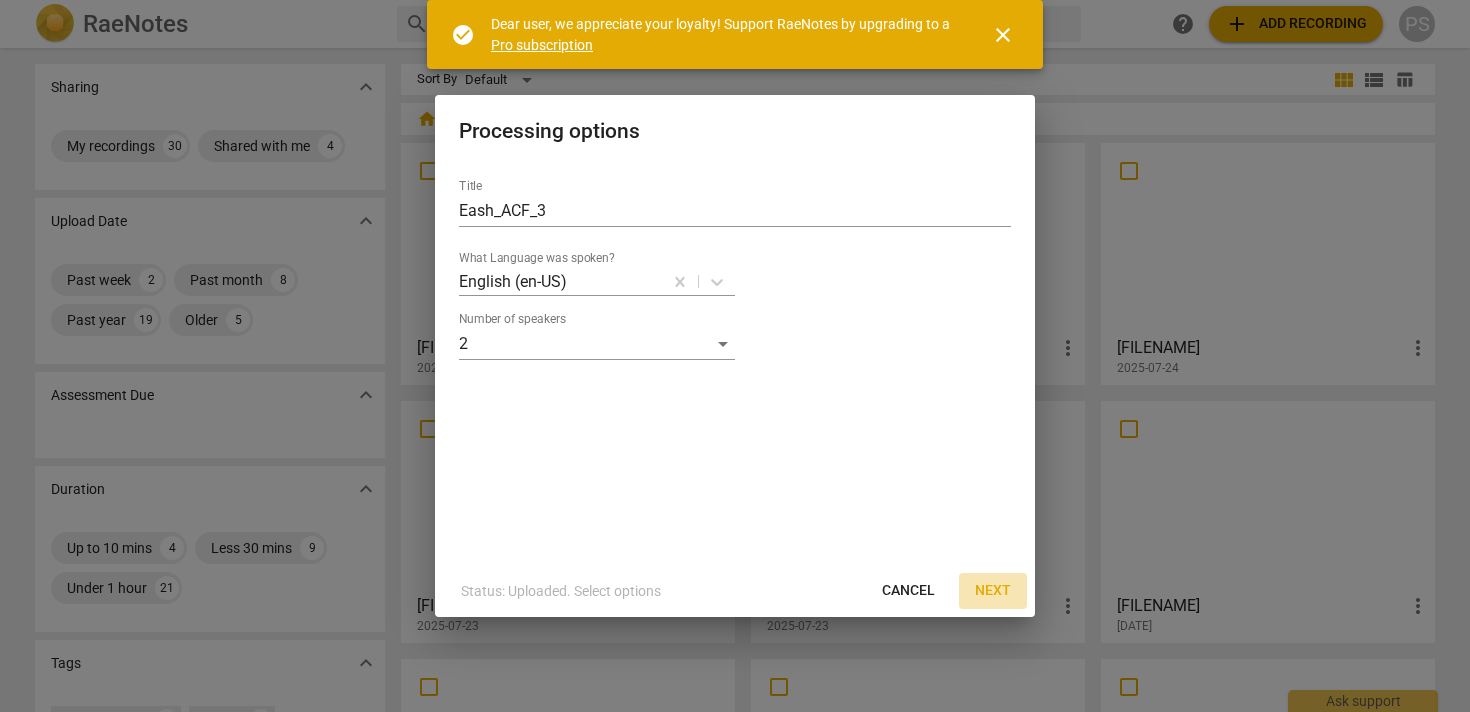 click on "Next" at bounding box center [993, 591] 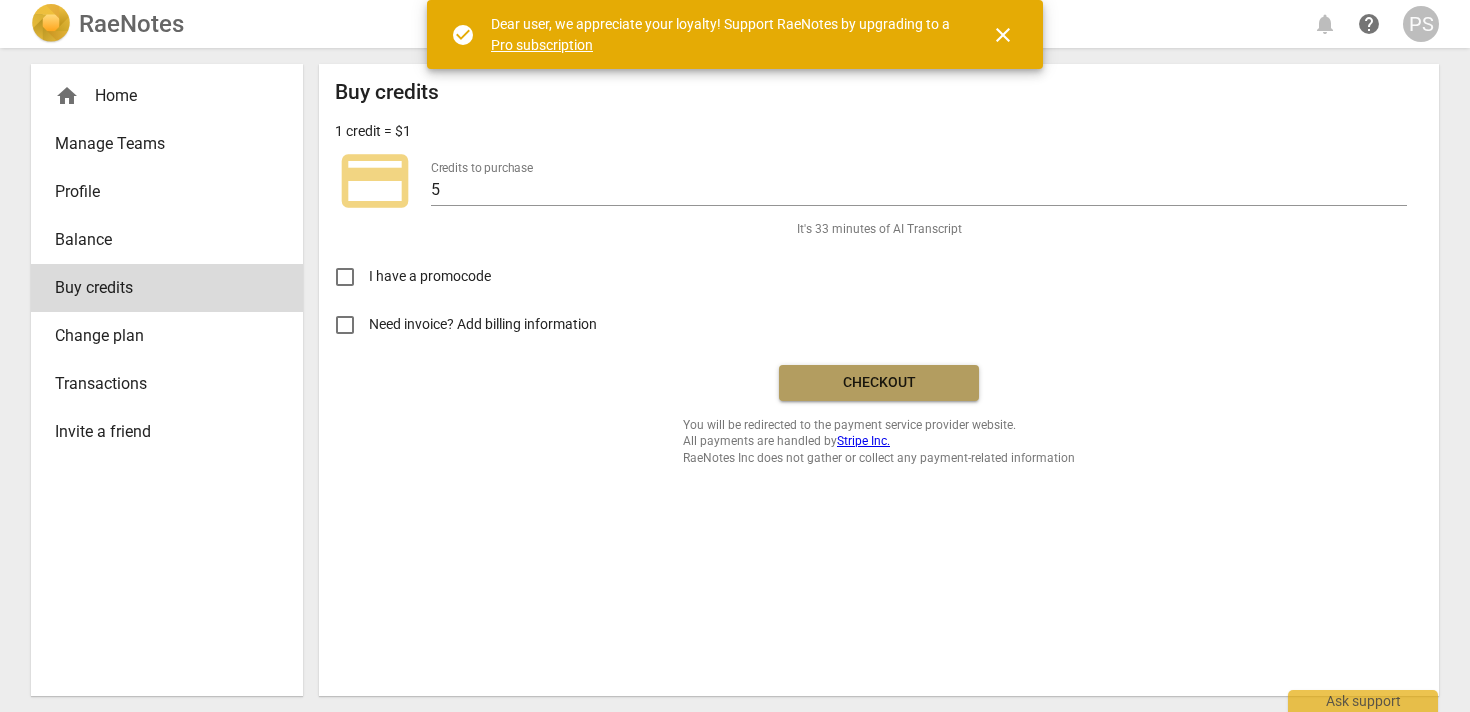 click on "Checkout" at bounding box center (879, 383) 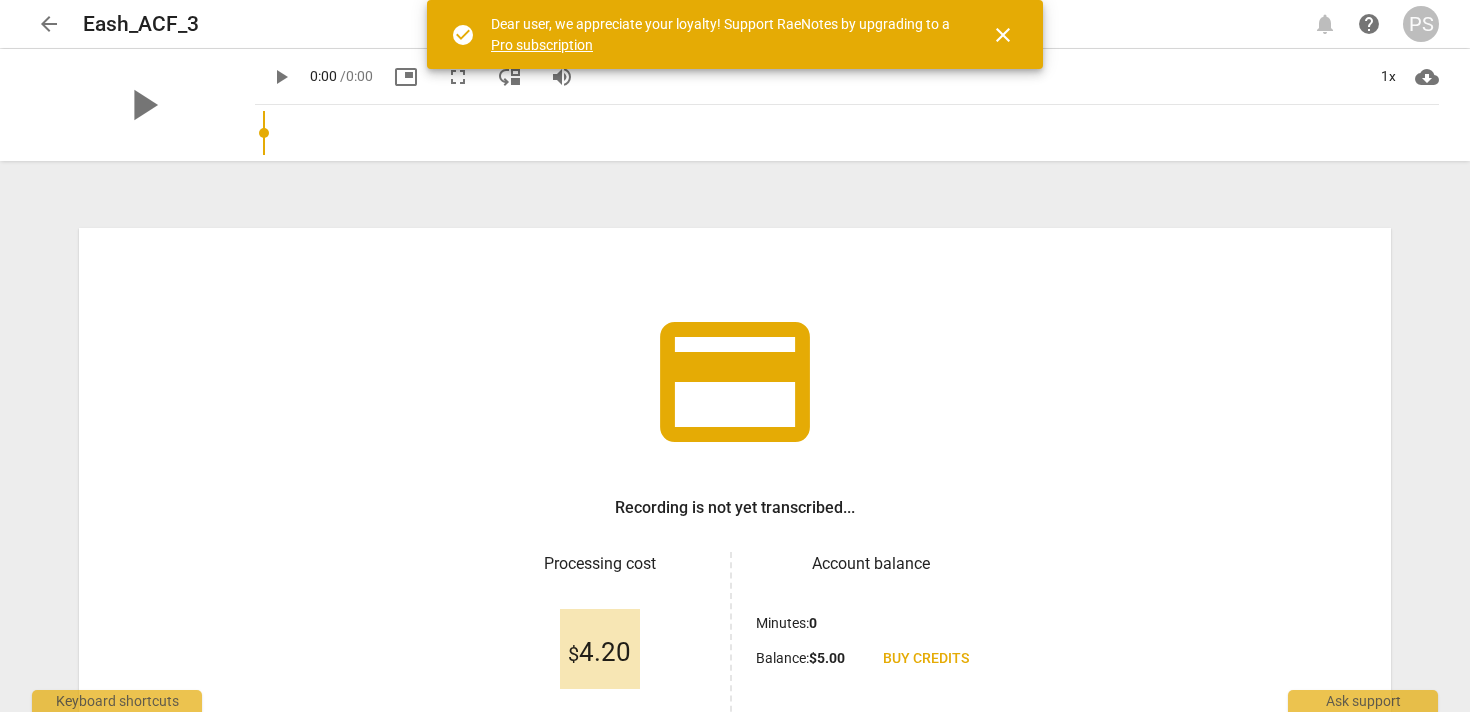 scroll, scrollTop: 0, scrollLeft: 0, axis: both 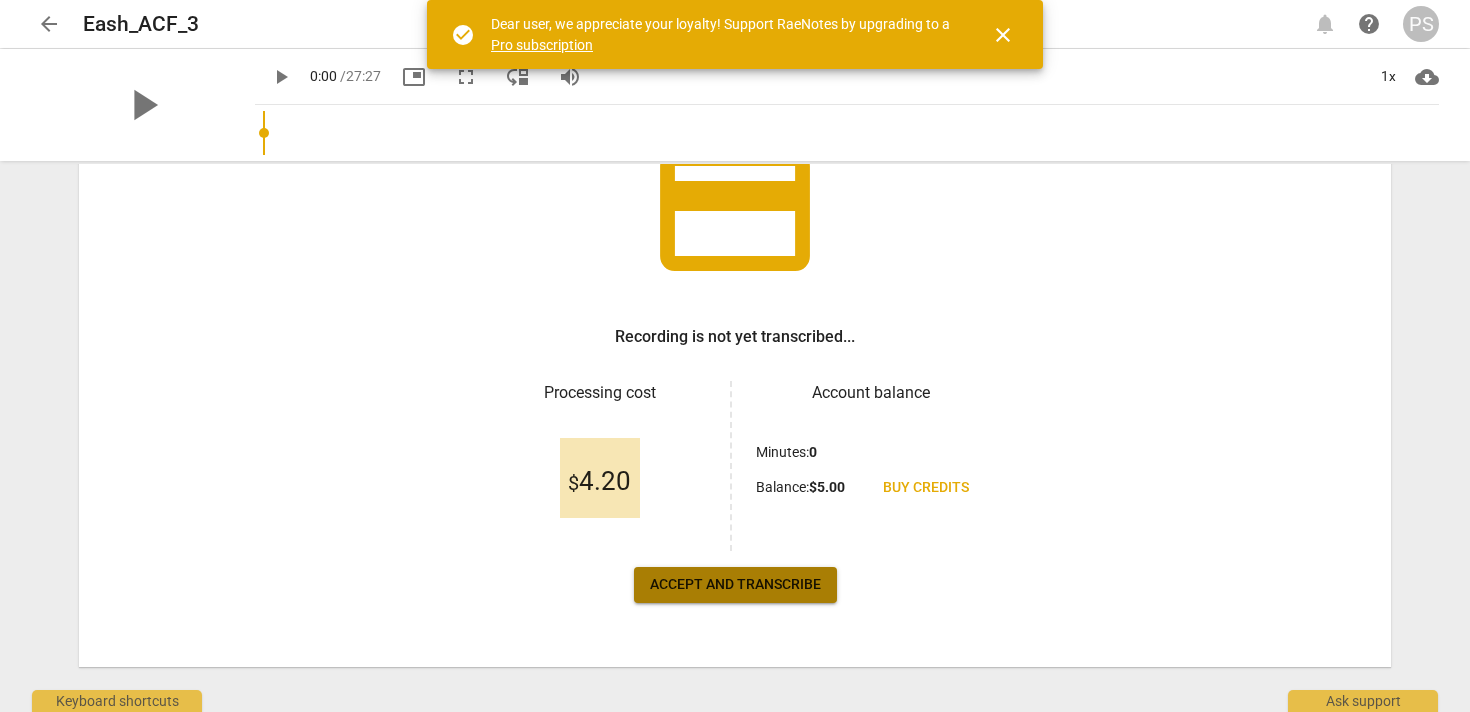 click on "Accept and transcribe" at bounding box center [735, 585] 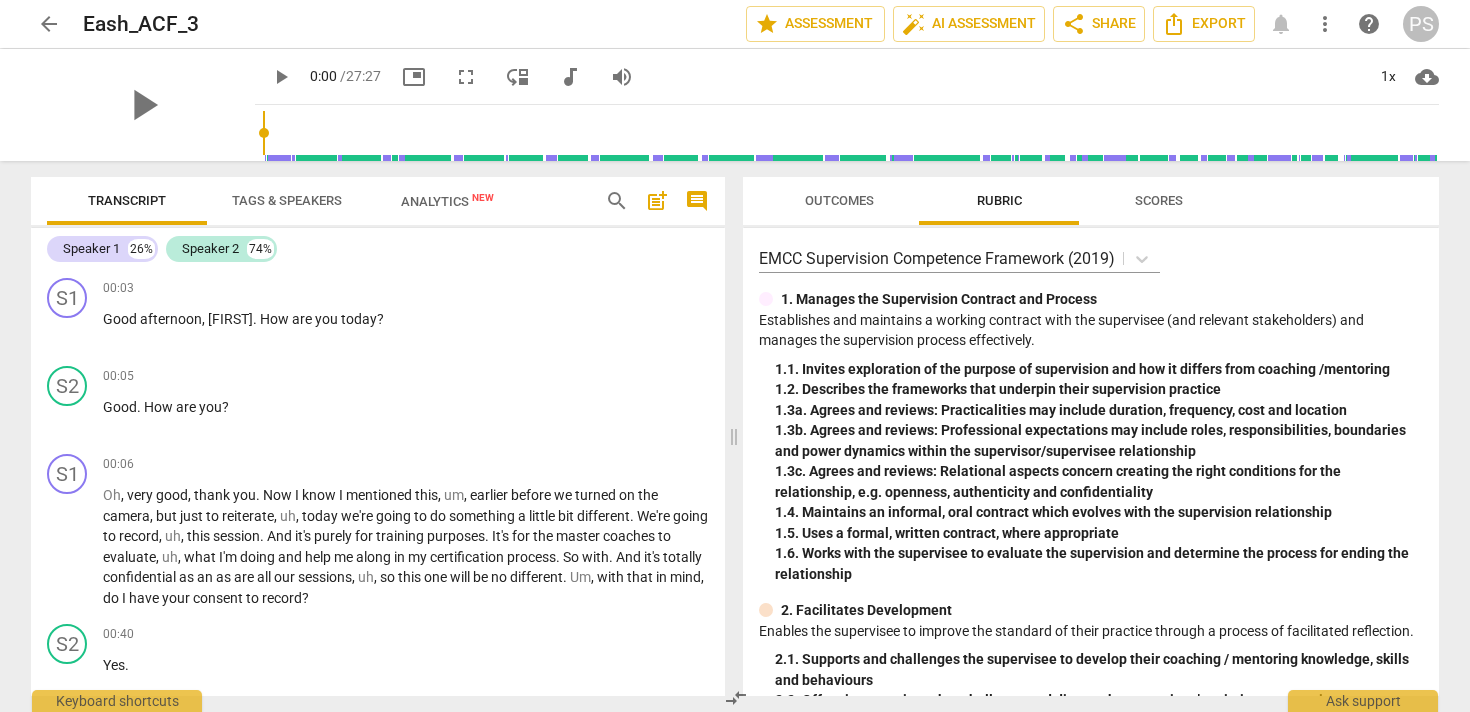click on "Tags & Speakers" at bounding box center (287, 200) 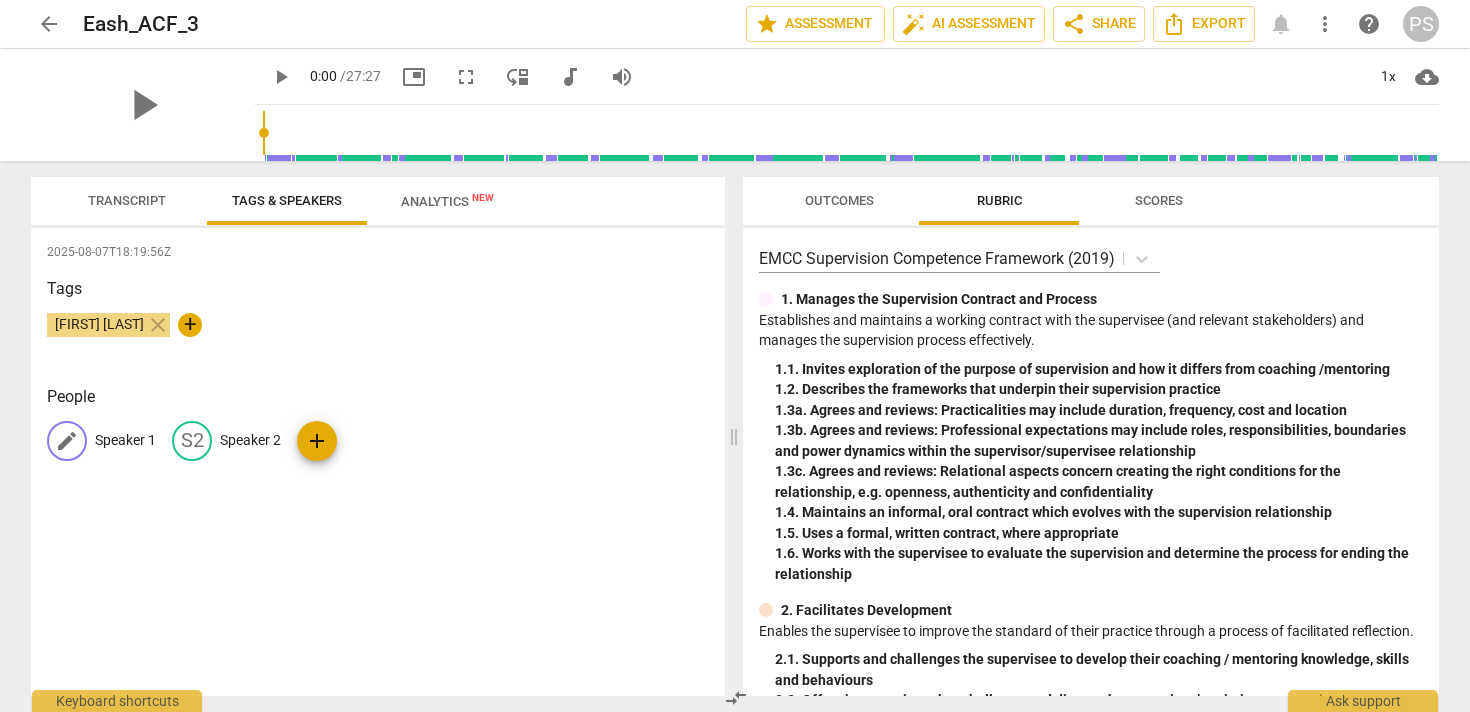 click on "Speaker 1" at bounding box center [125, 440] 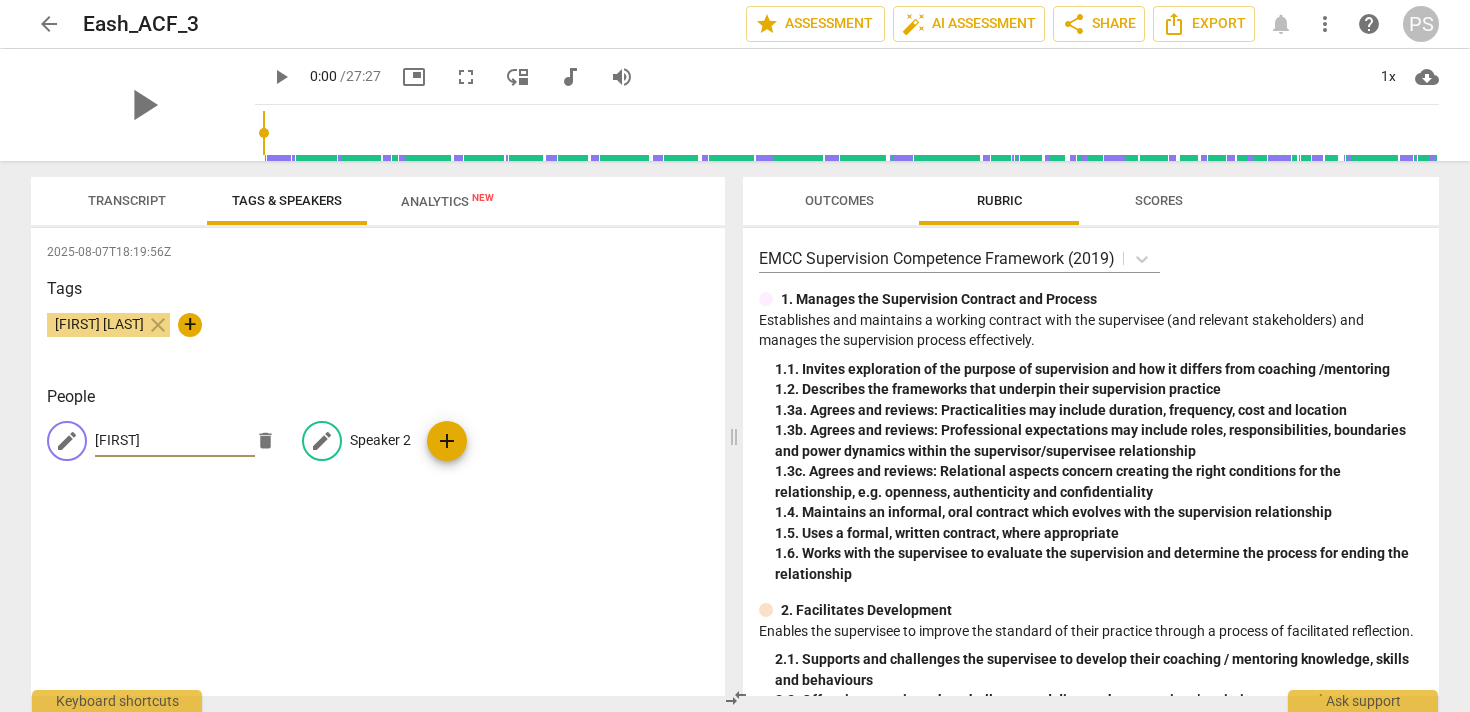 type on "Scott" 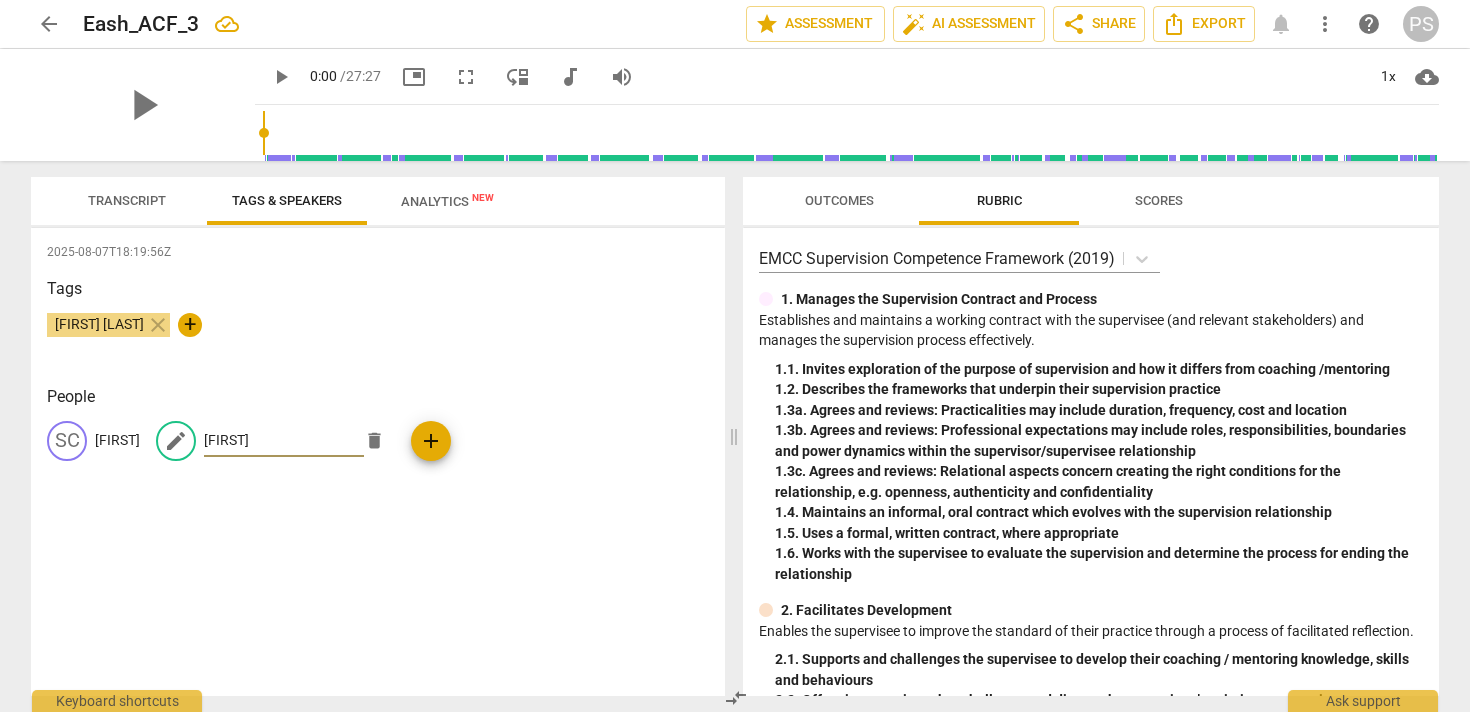type on "Elizabeth" 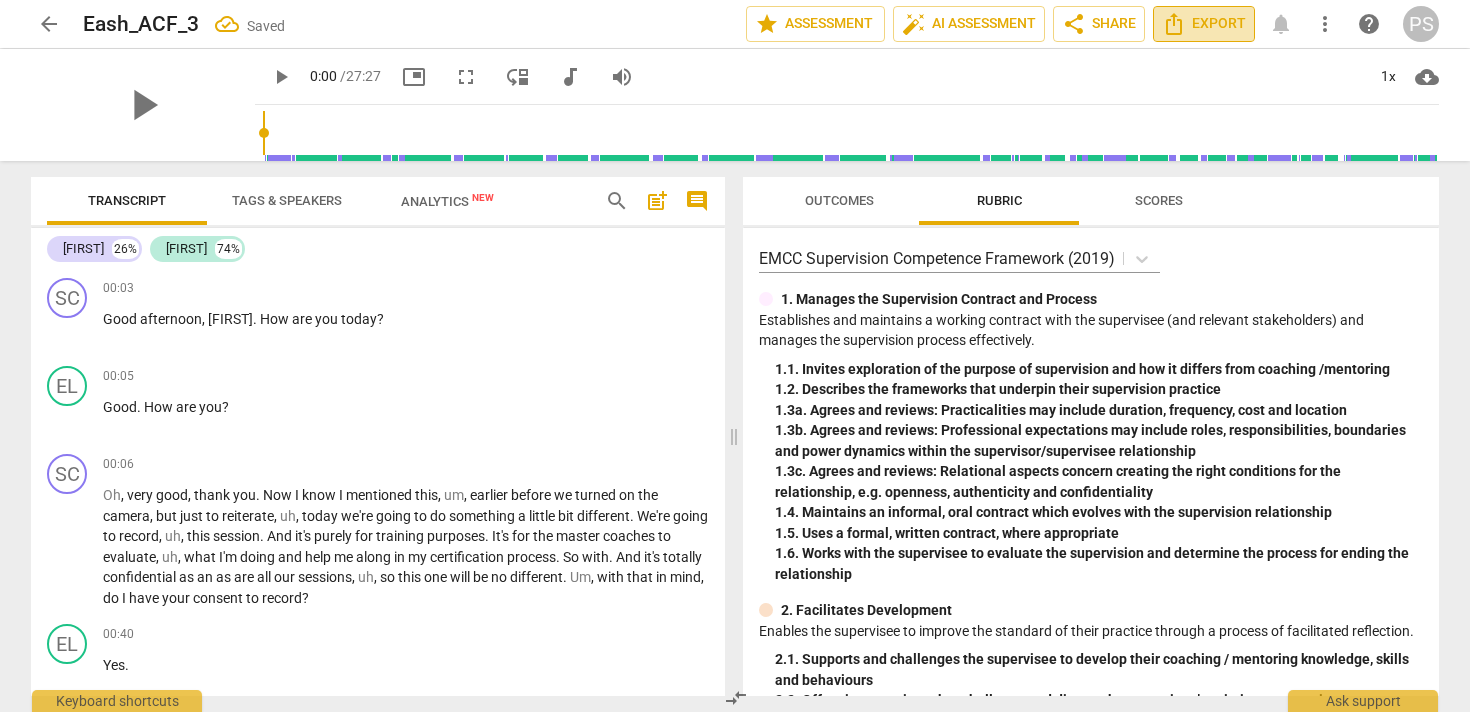 click on "Export" at bounding box center [1204, 24] 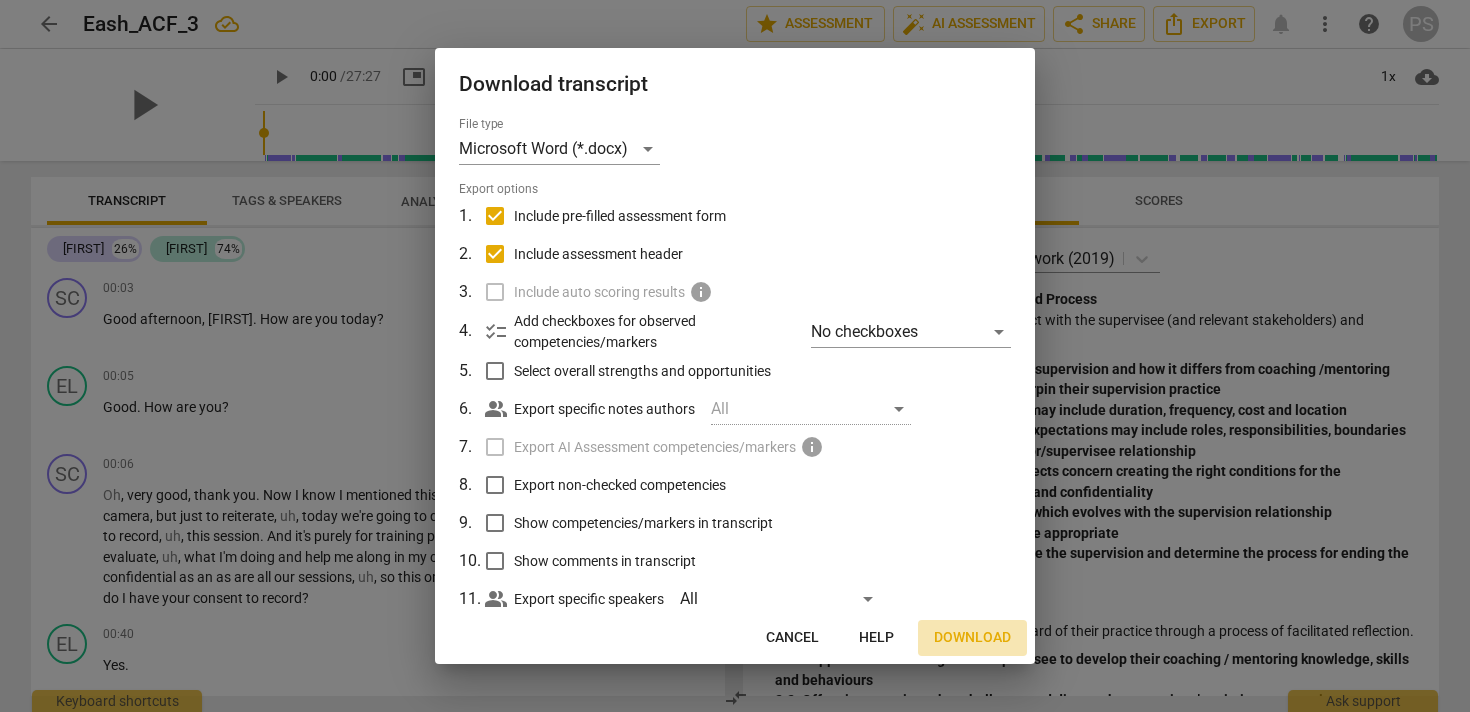 click on "Download" at bounding box center (972, 638) 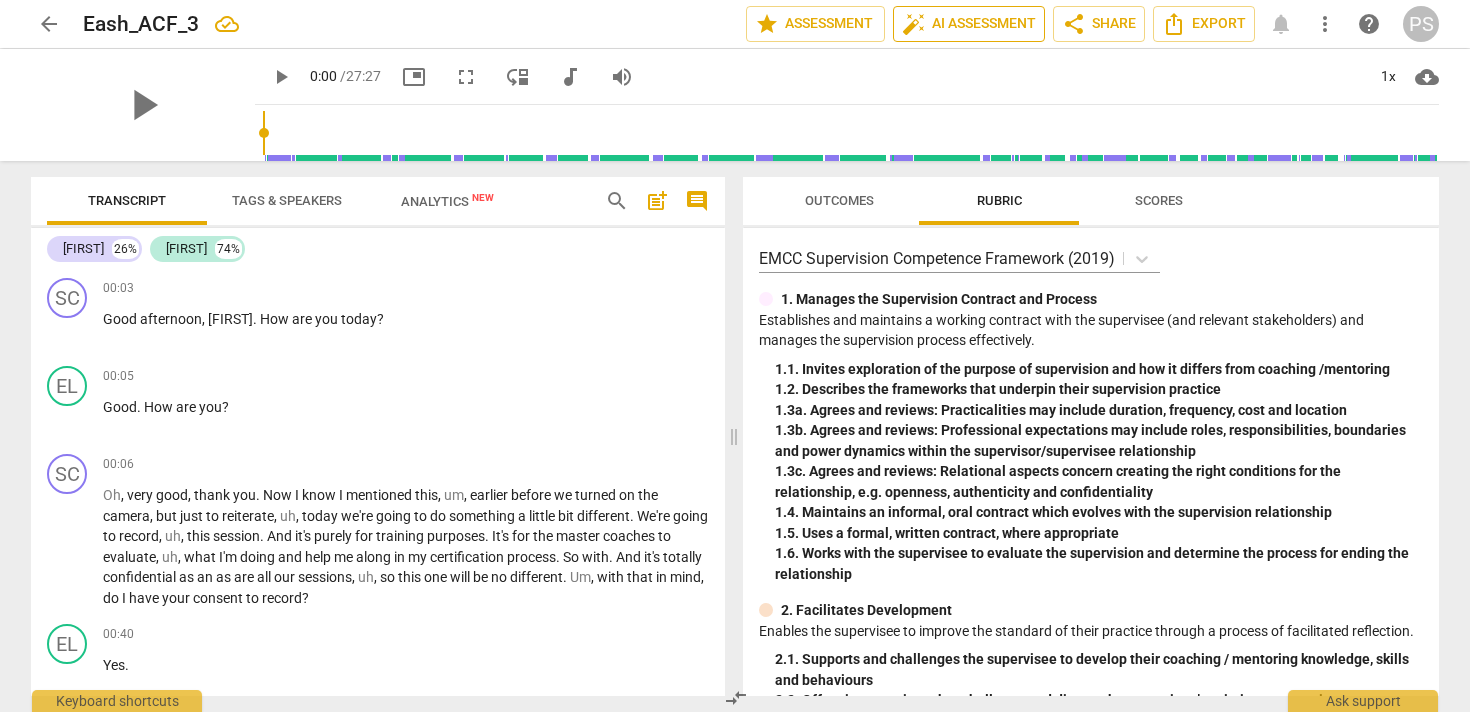 click on "auto_fix_high    AI Assessment" at bounding box center (969, 24) 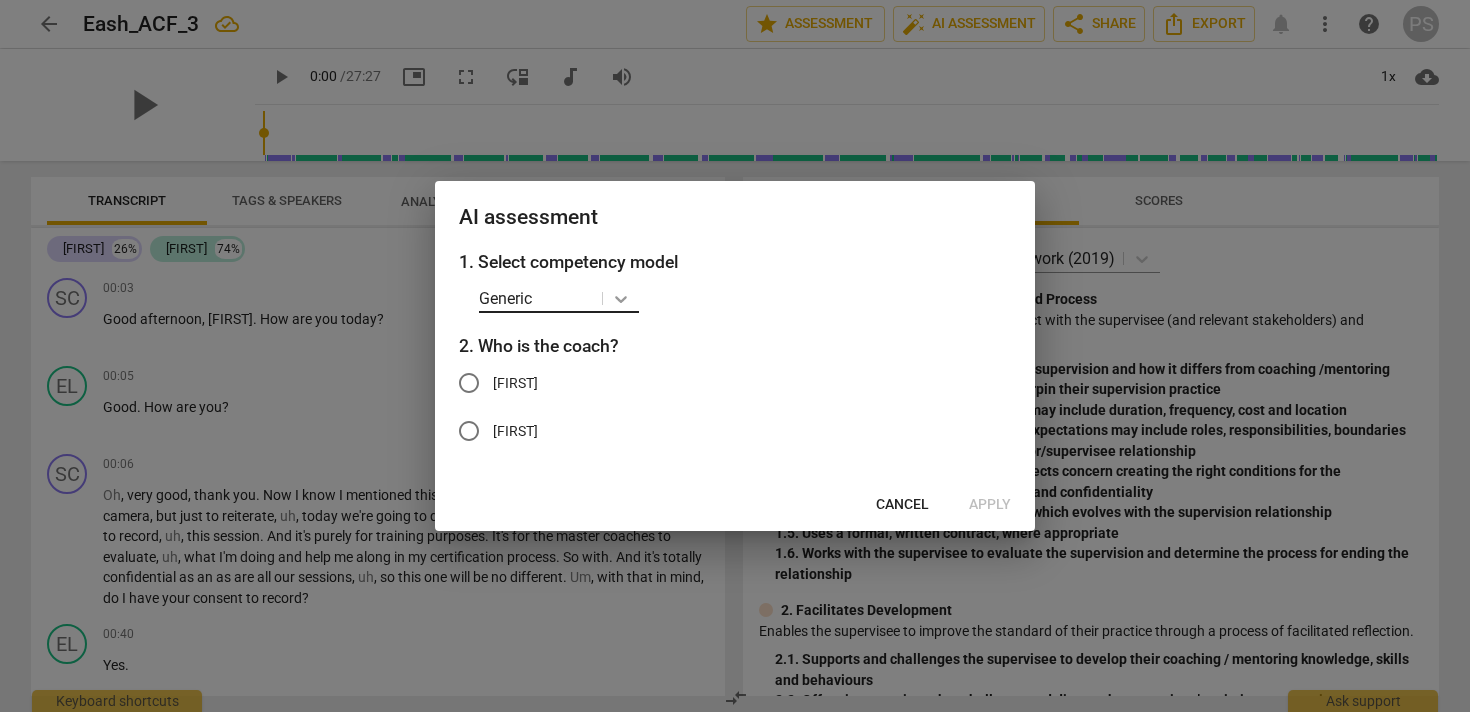 click 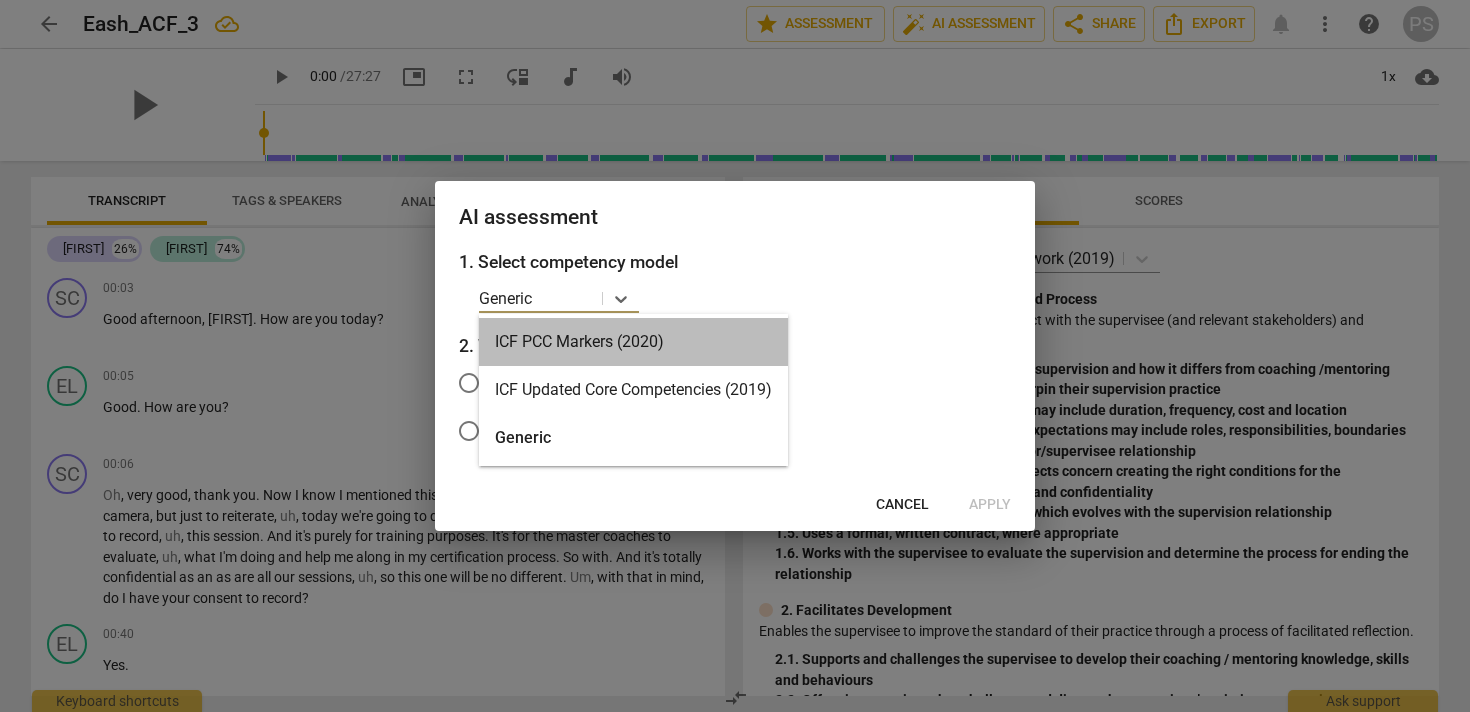 click on "ICF PCC Markers (2020)" at bounding box center [633, 342] 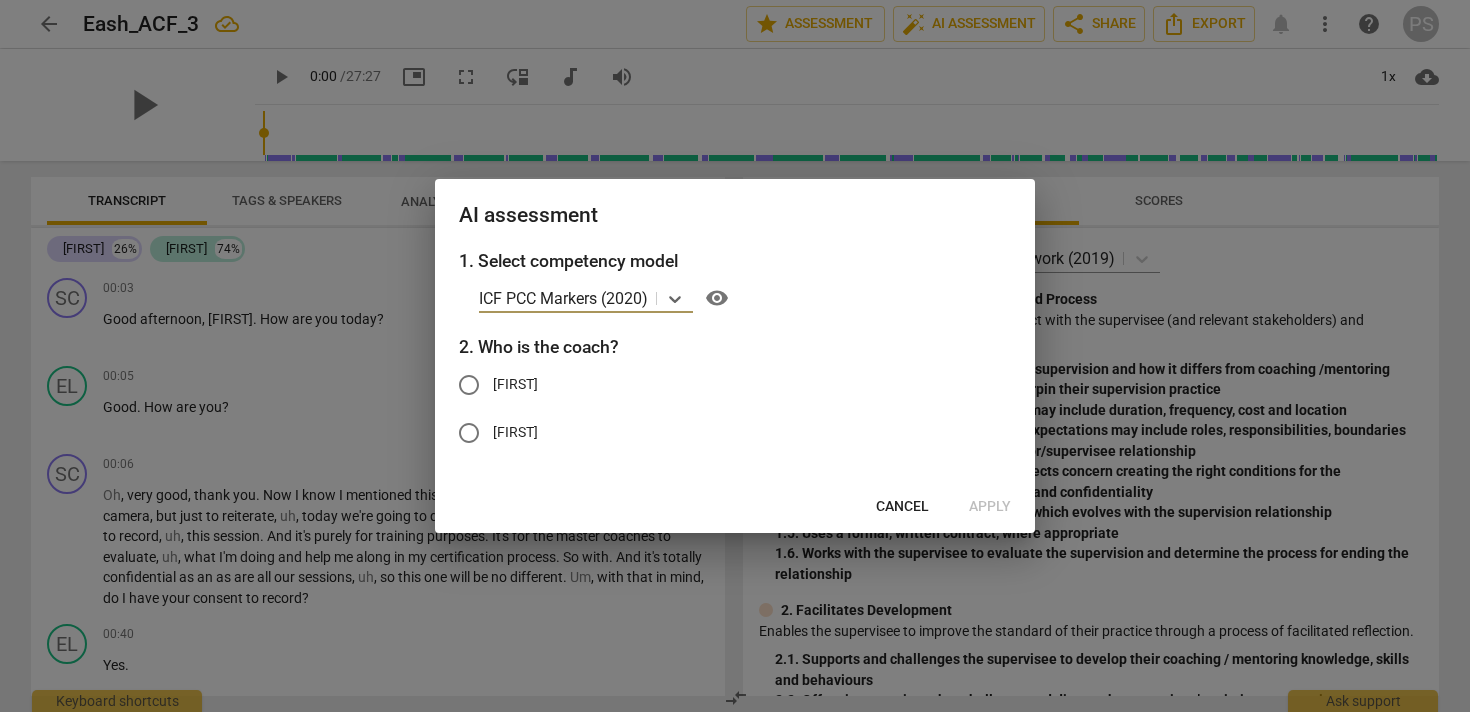 click on "Scott" at bounding box center (469, 385) 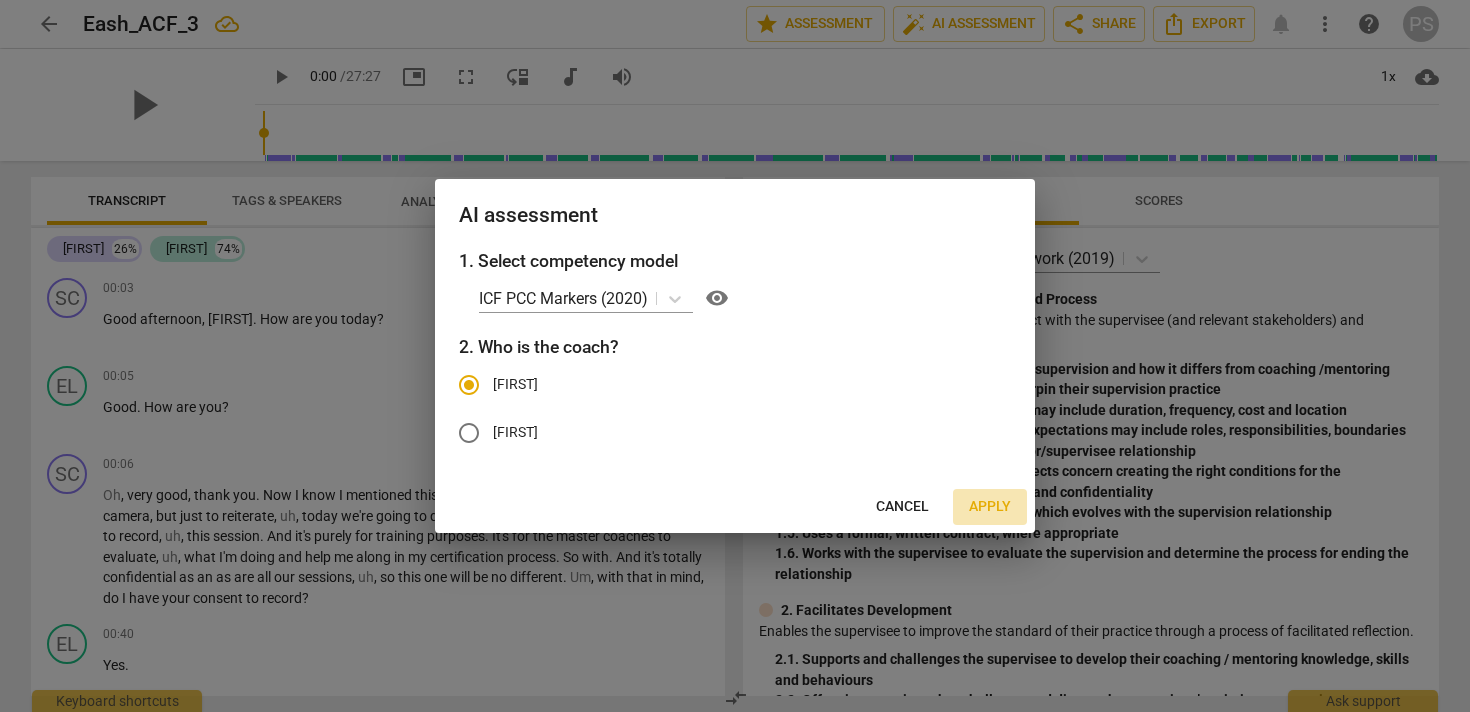 click on "Apply" at bounding box center (990, 507) 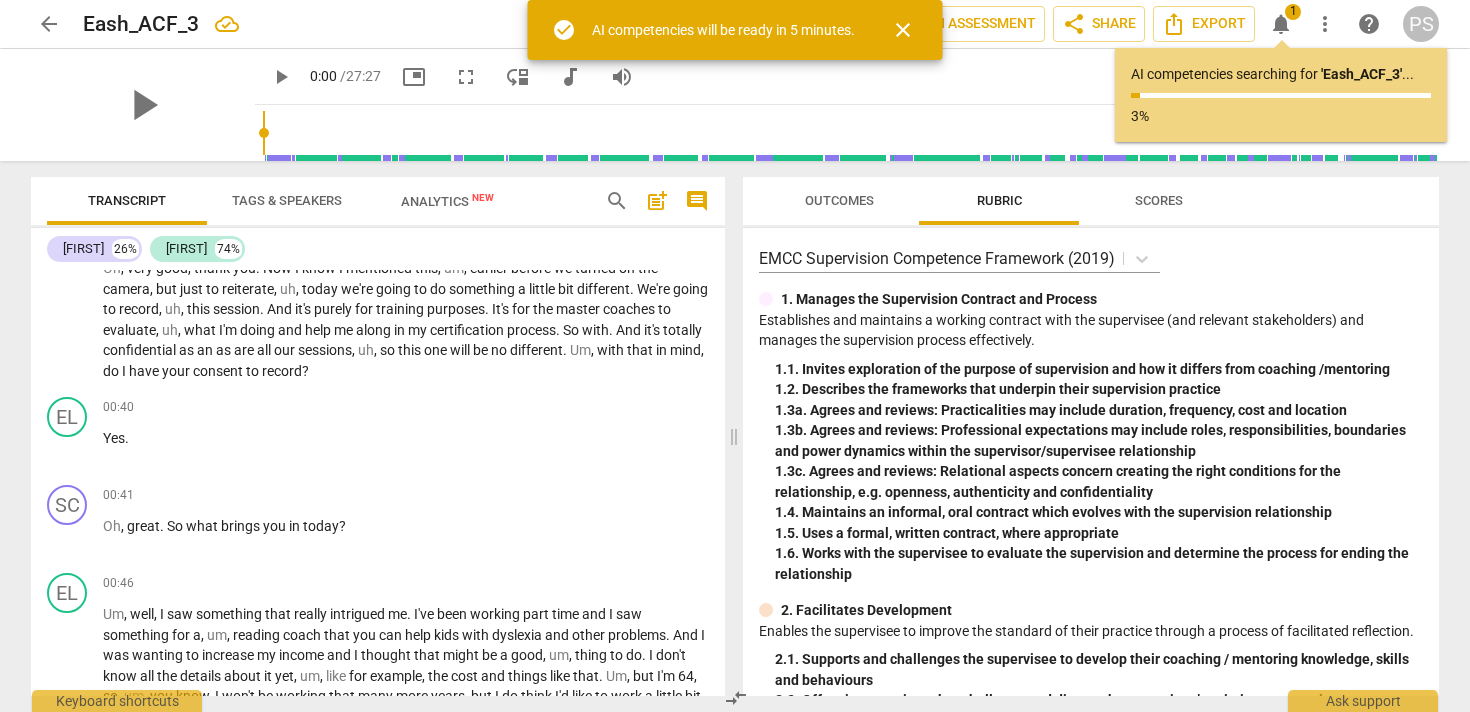 scroll, scrollTop: 228, scrollLeft: 0, axis: vertical 